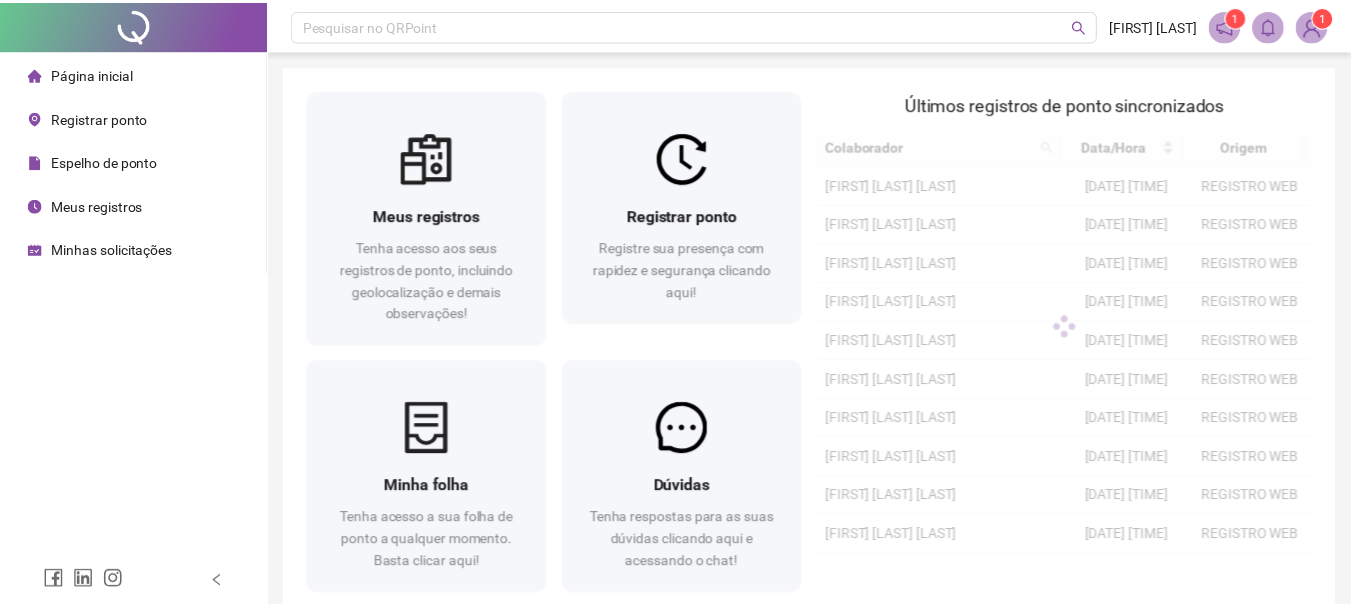 scroll, scrollTop: 0, scrollLeft: 0, axis: both 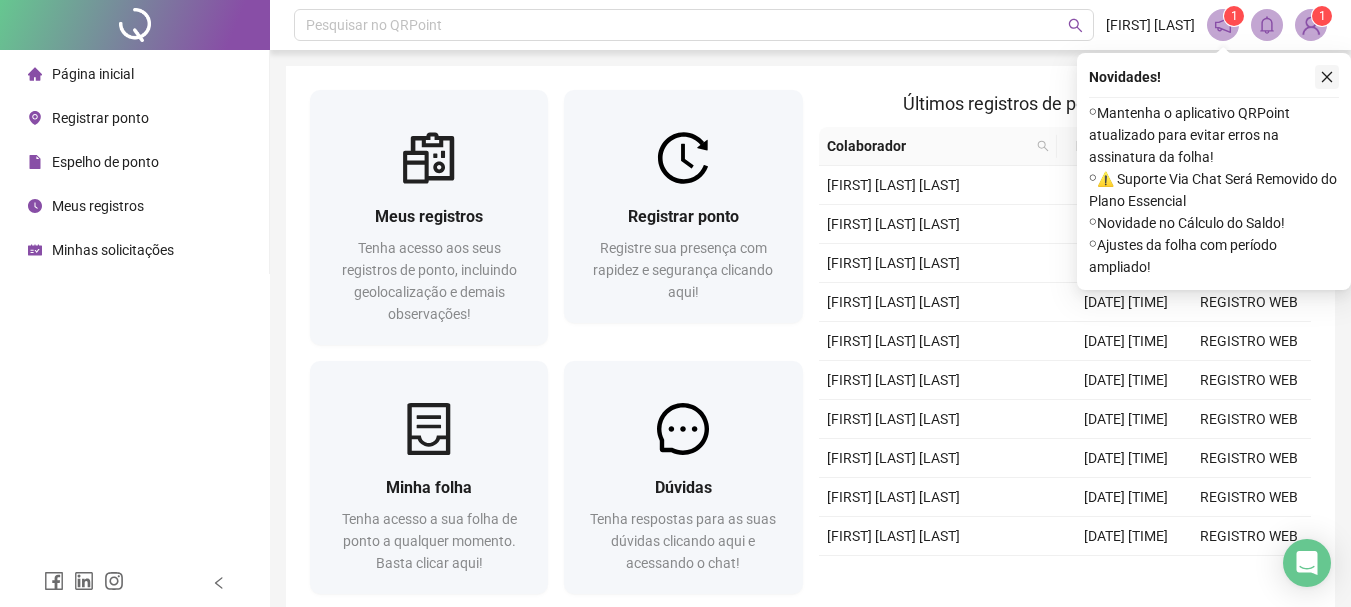 click at bounding box center [1327, 77] 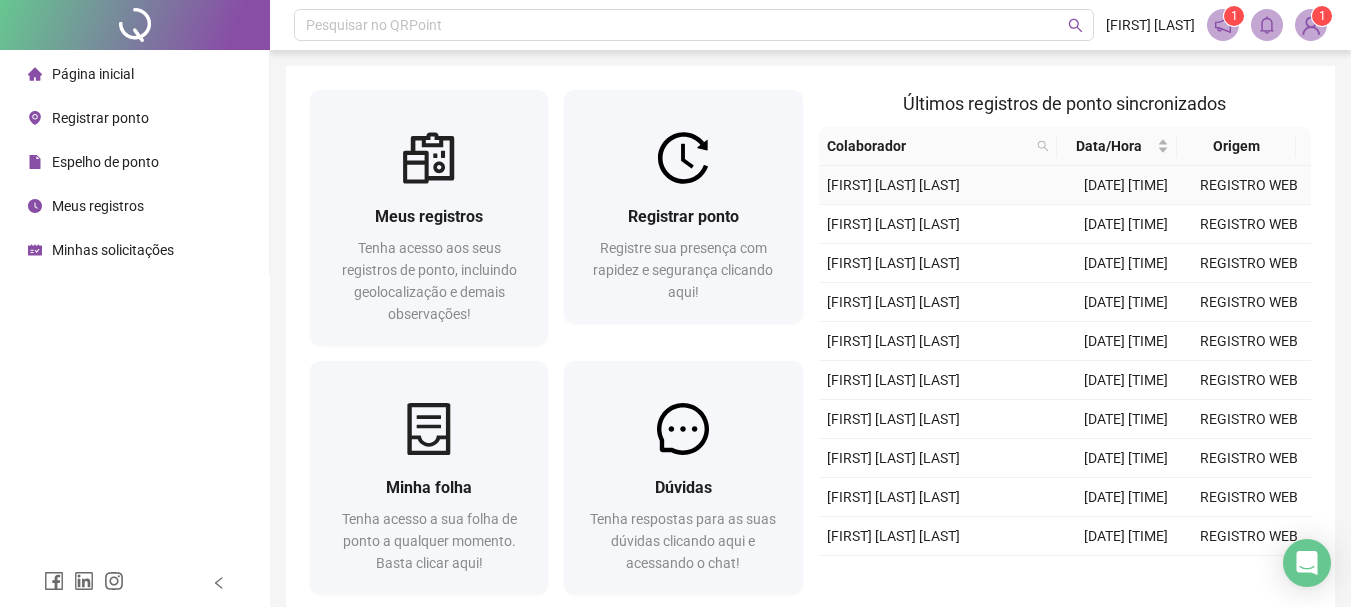 click on "[DATE] [TIME]" at bounding box center (1126, 185) 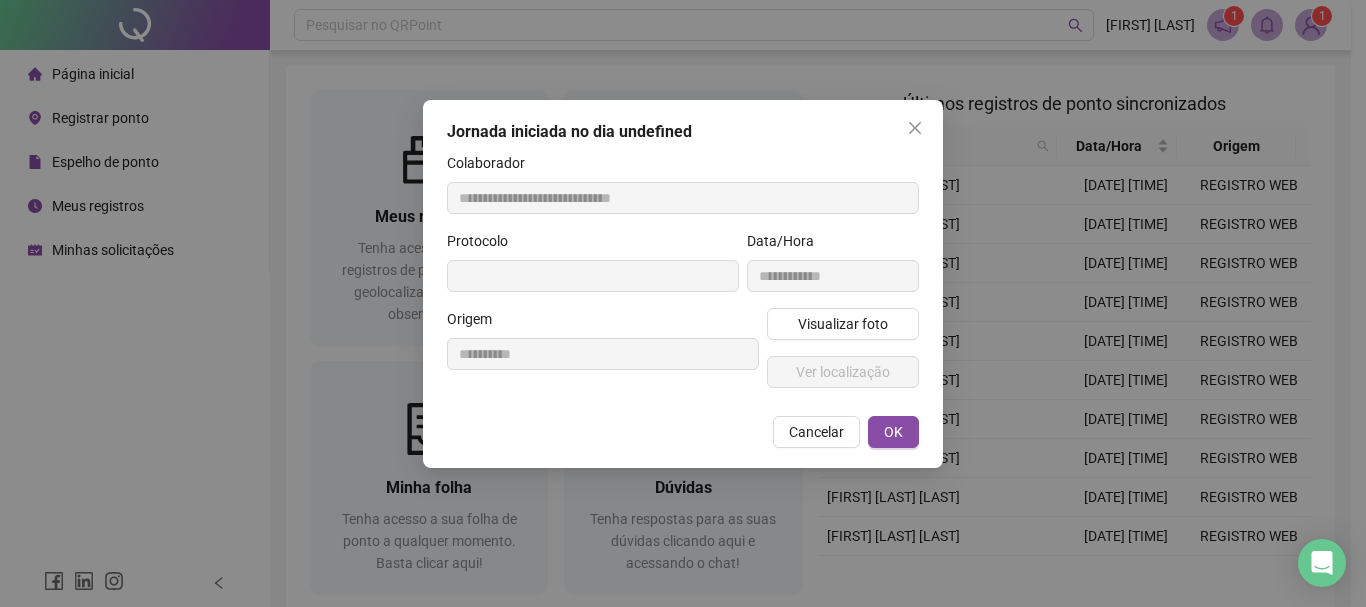 type on "**********" 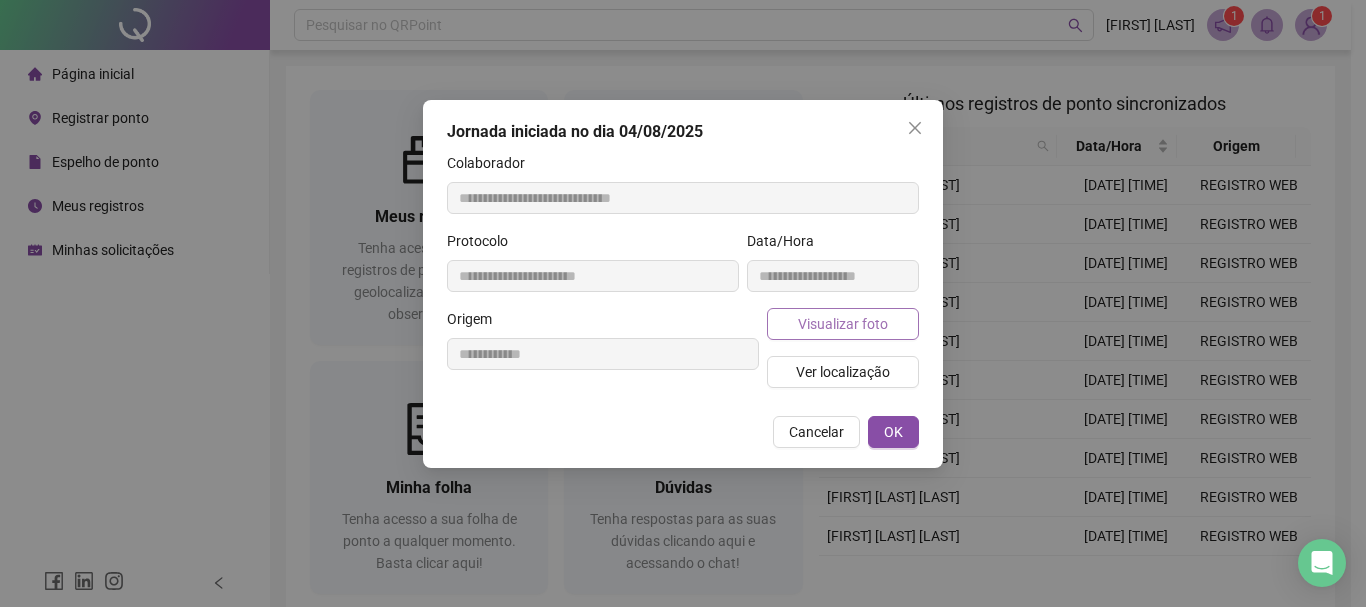 click on "Visualizar foto" at bounding box center [843, 324] 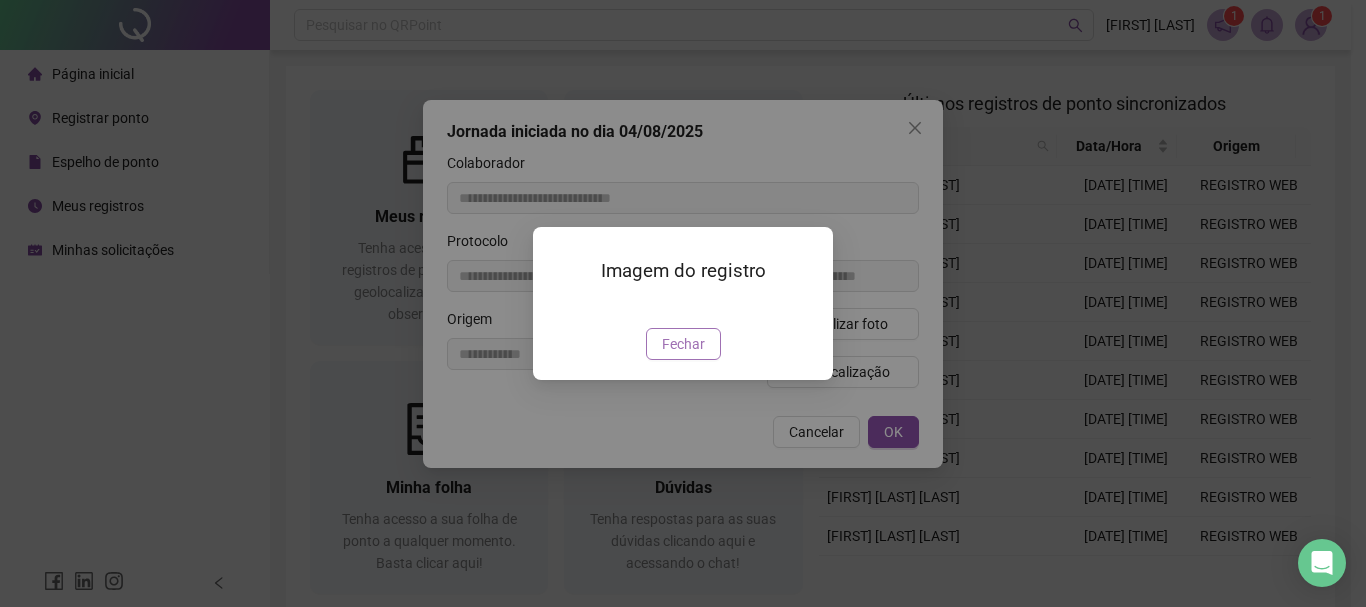 click on "Fechar" at bounding box center [683, 344] 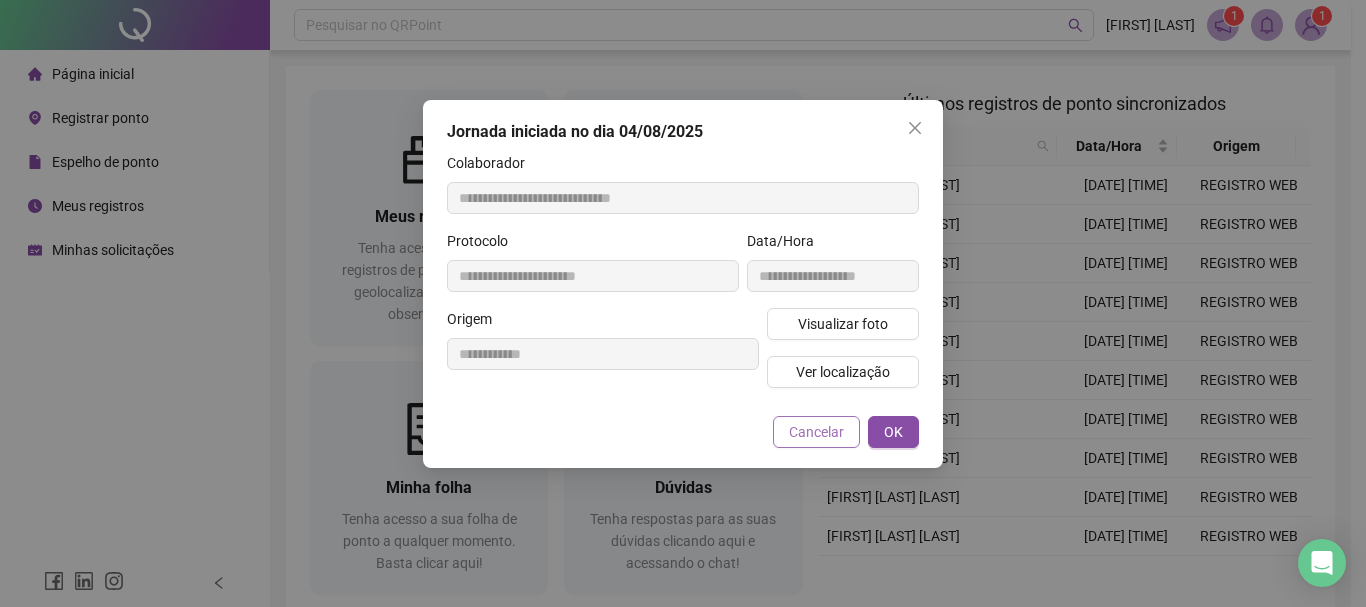 click on "Cancelar" at bounding box center (816, 432) 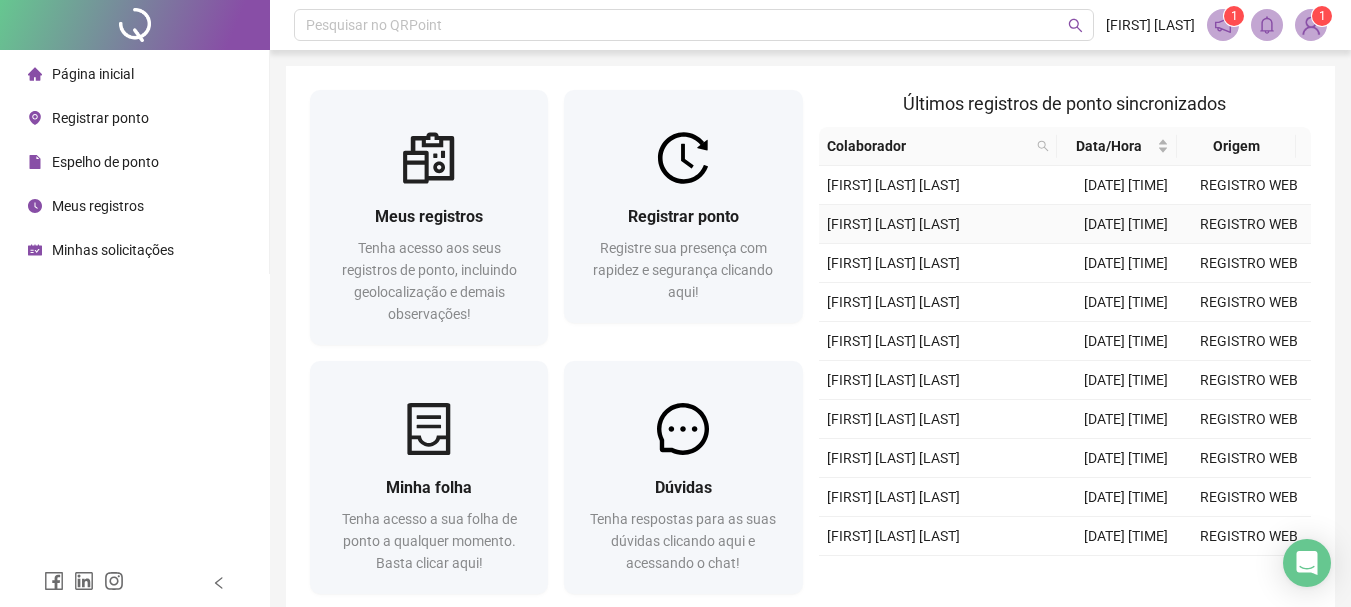 click on "[DATE] [TIME]" at bounding box center (1126, 224) 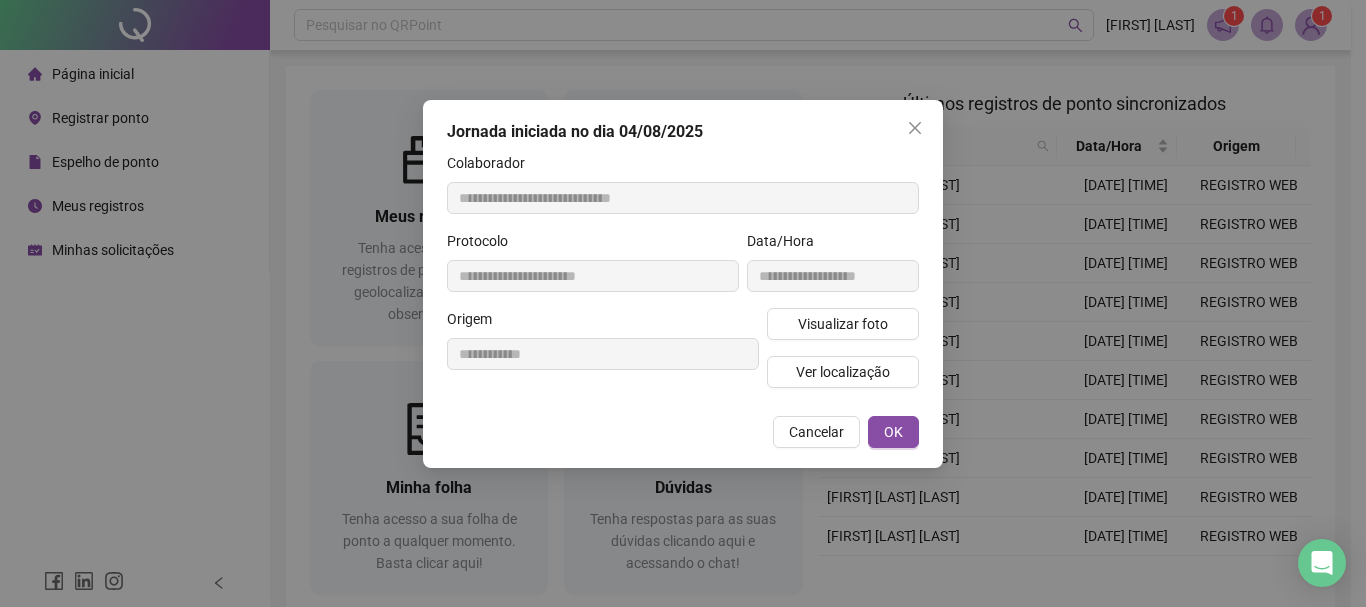 type on "**********" 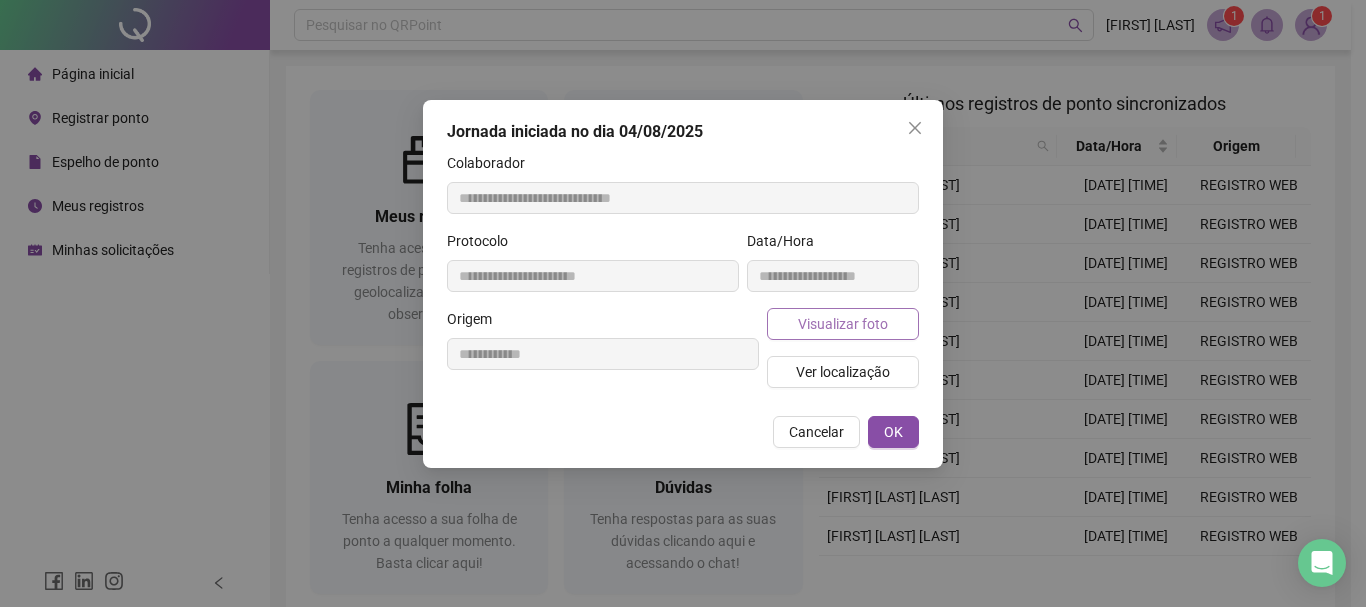 click on "Visualizar foto" at bounding box center (843, 324) 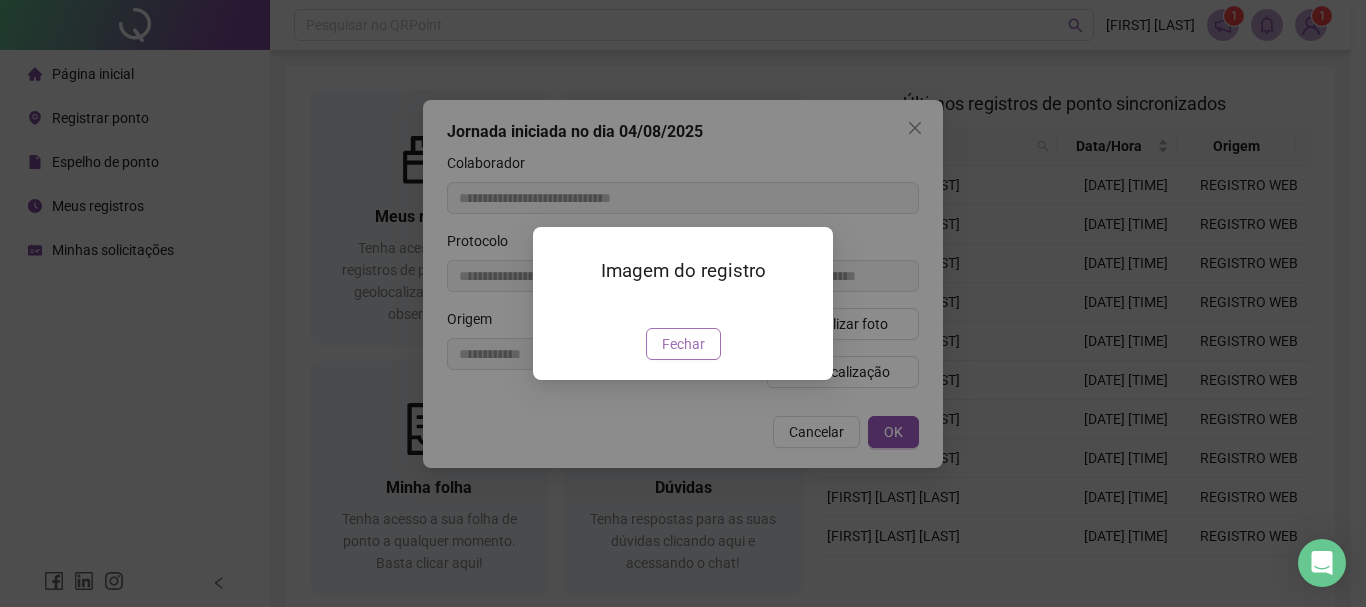 click on "Fechar" at bounding box center (683, 344) 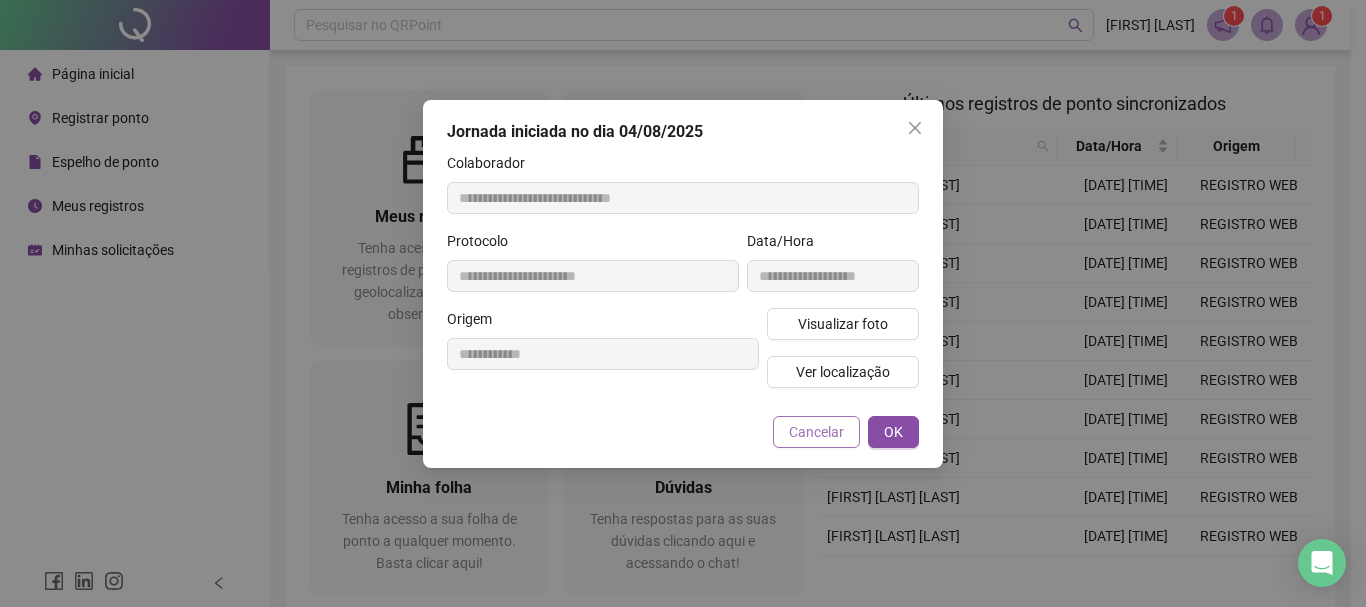 click on "Cancelar" at bounding box center (816, 432) 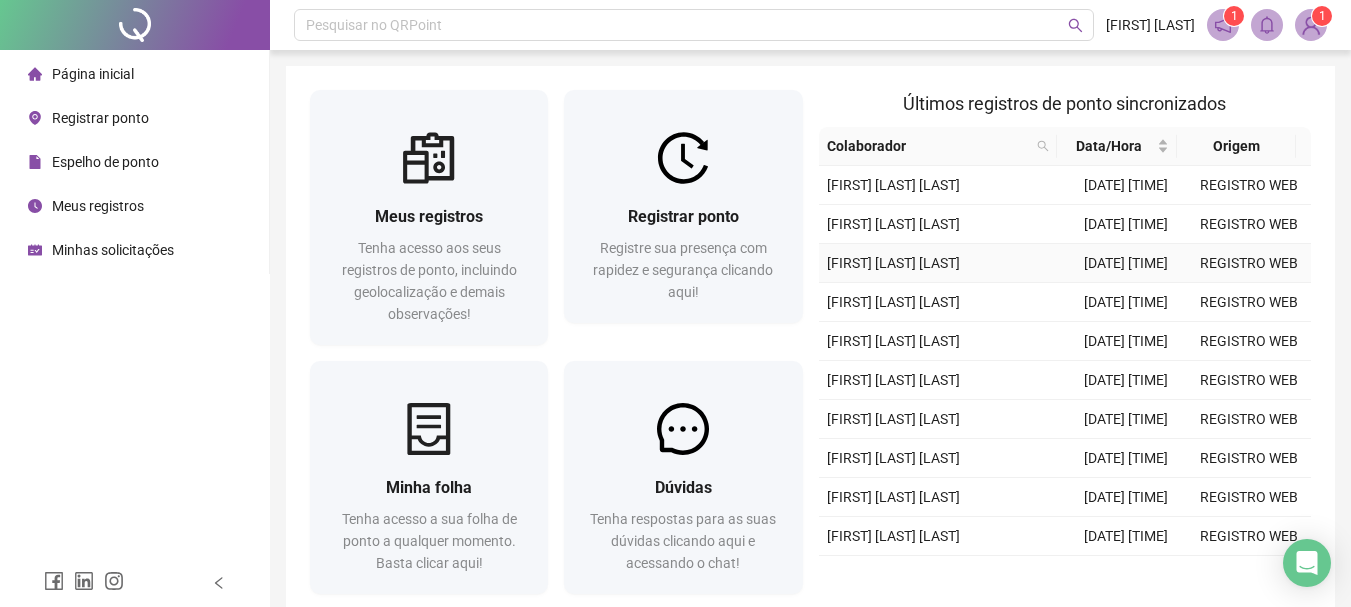 click on "[FIRST] [LAST] [LAST]" at bounding box center [942, 263] 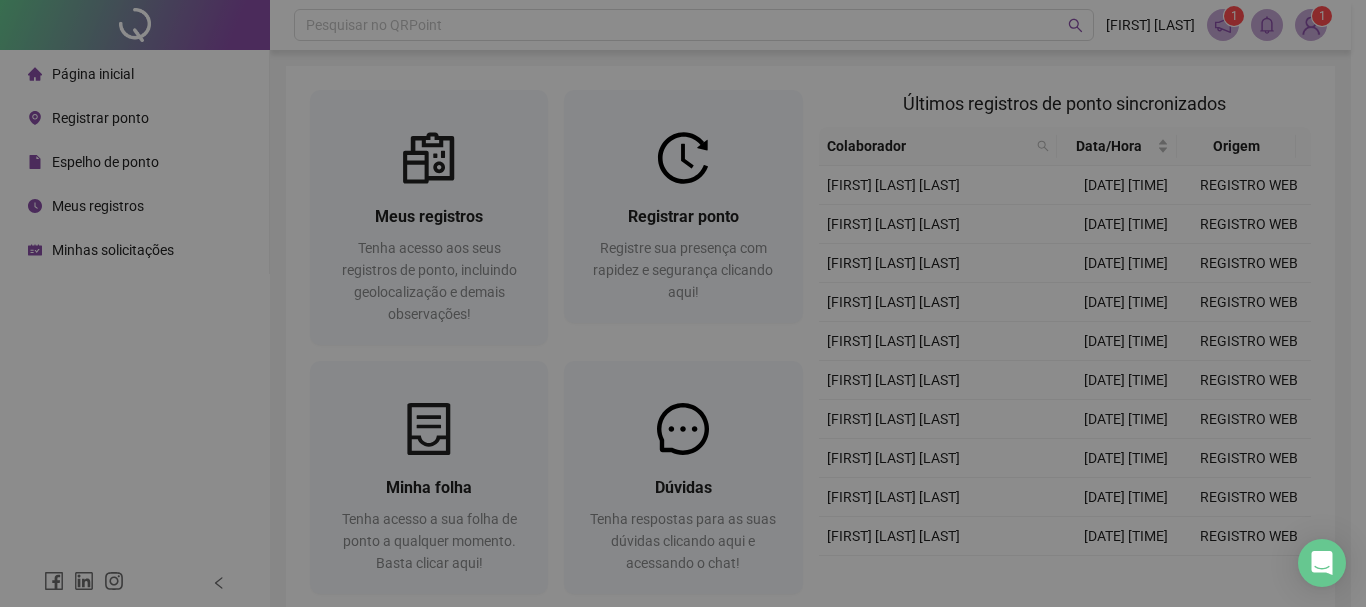type on "**********" 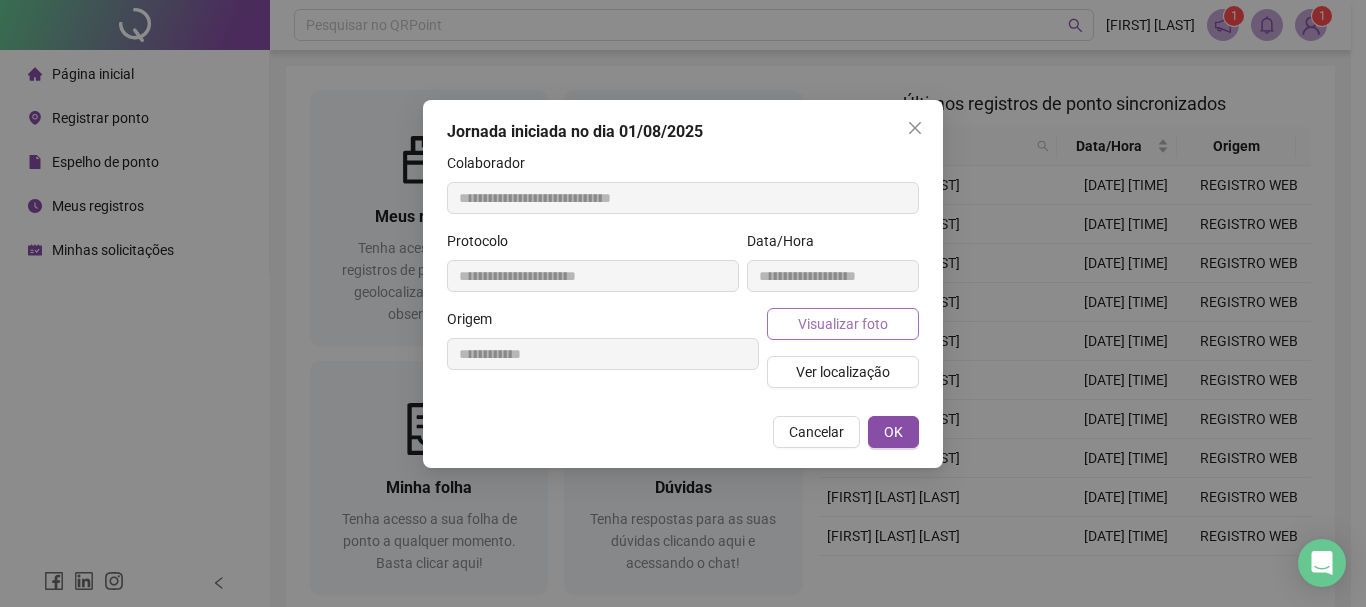 click on "Visualizar foto" at bounding box center [843, 324] 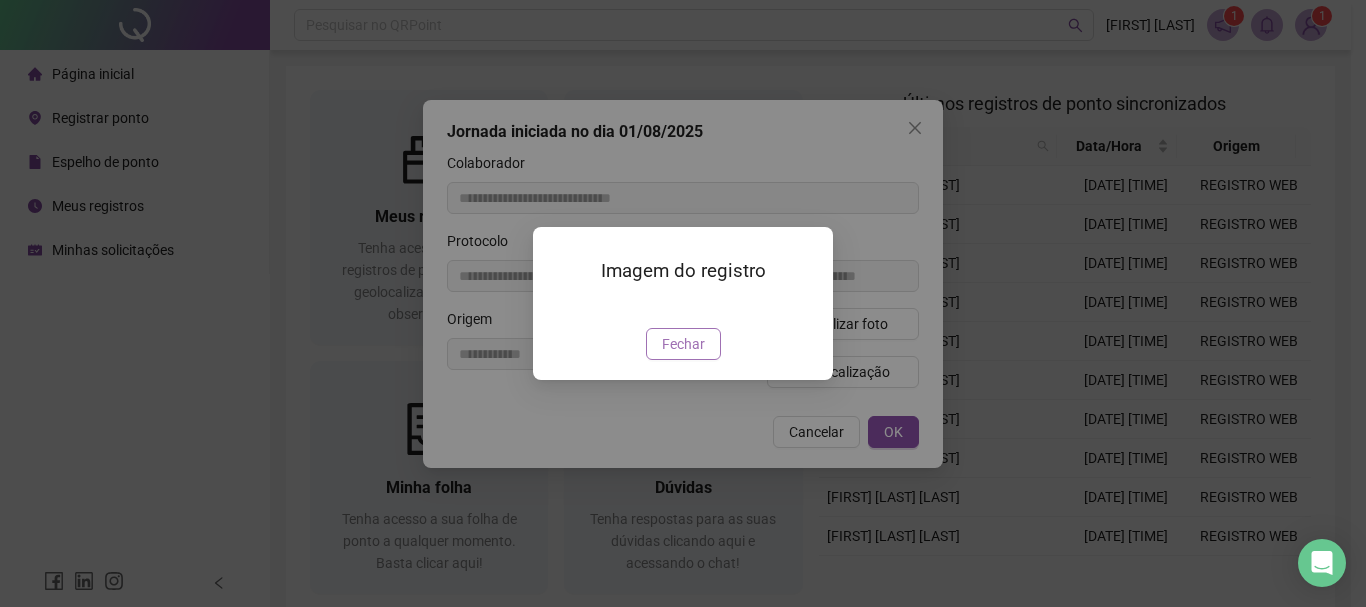 click on "Fechar" at bounding box center (683, 344) 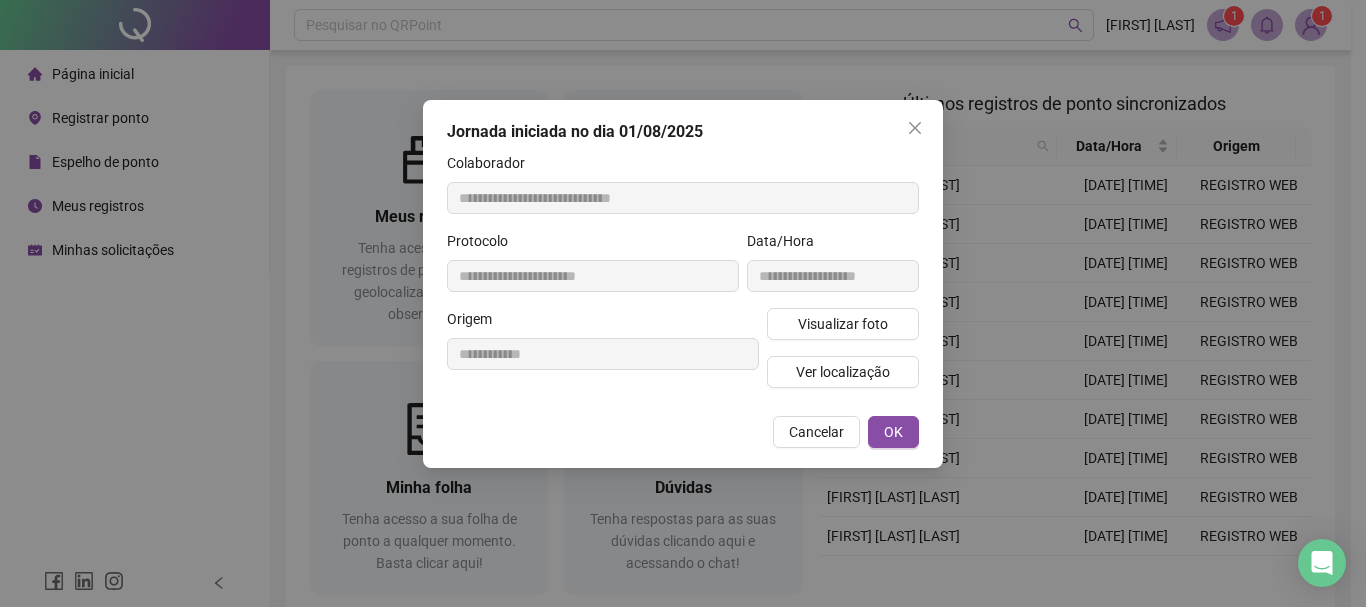 drag, startPoint x: 823, startPoint y: 433, endPoint x: 1110, endPoint y: 405, distance: 288.3626 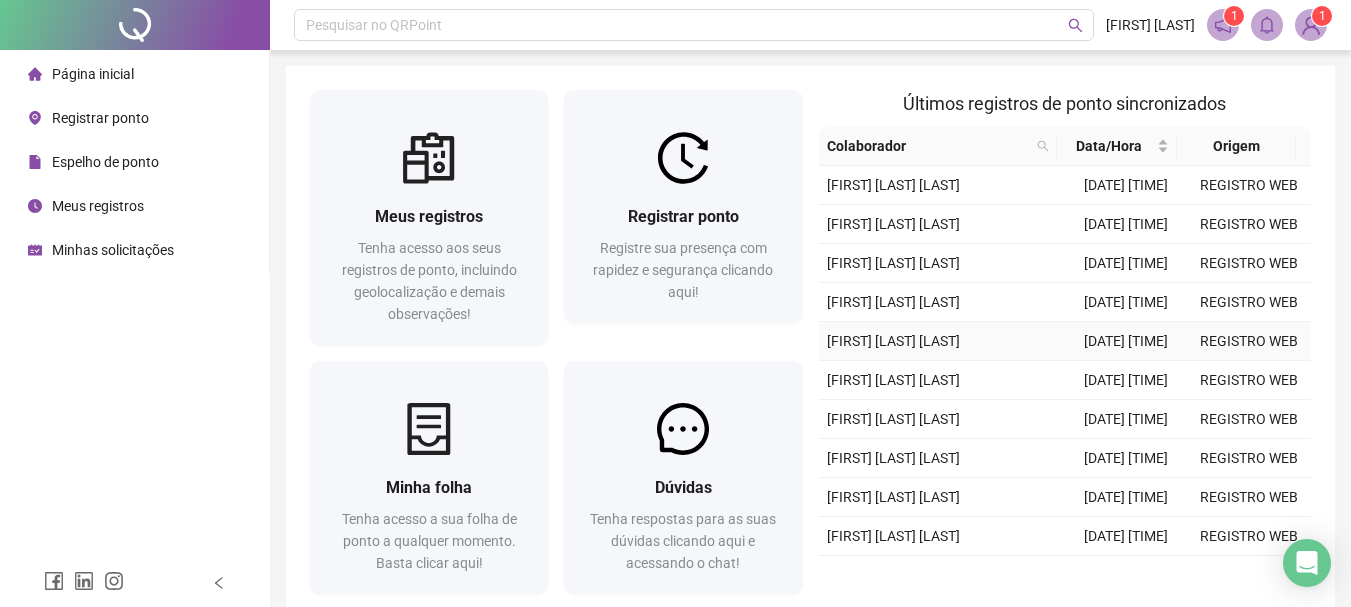 click on "[DATE] [TIME]" at bounding box center (1126, 341) 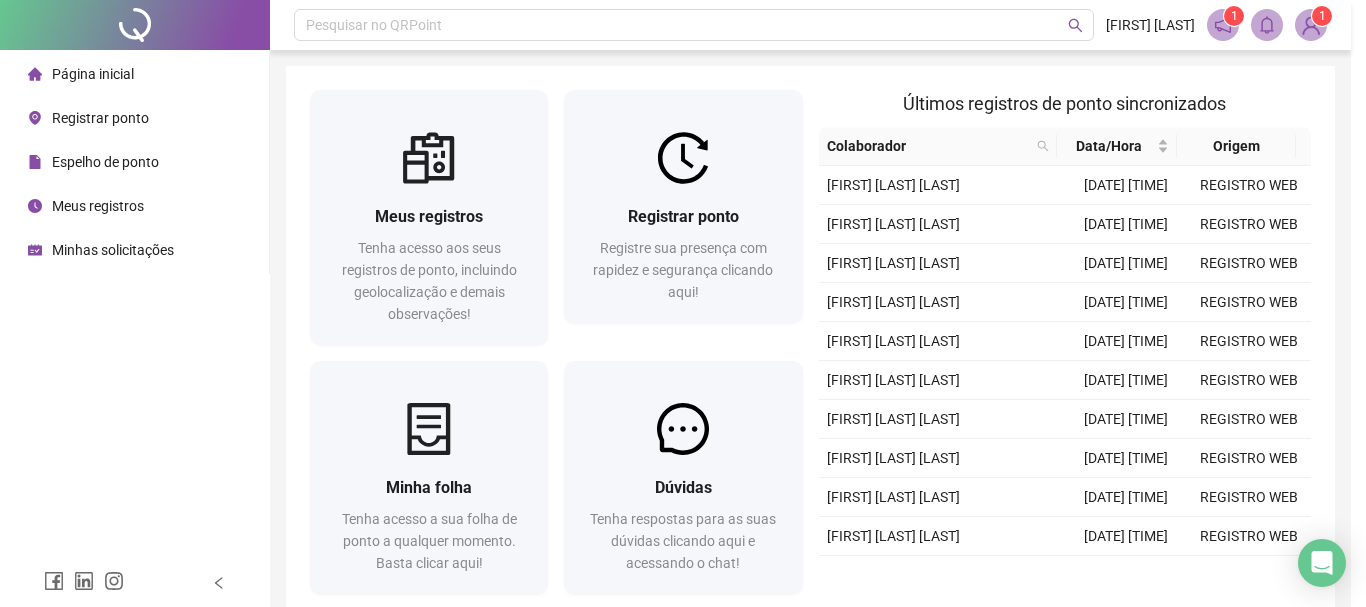 type on "**********" 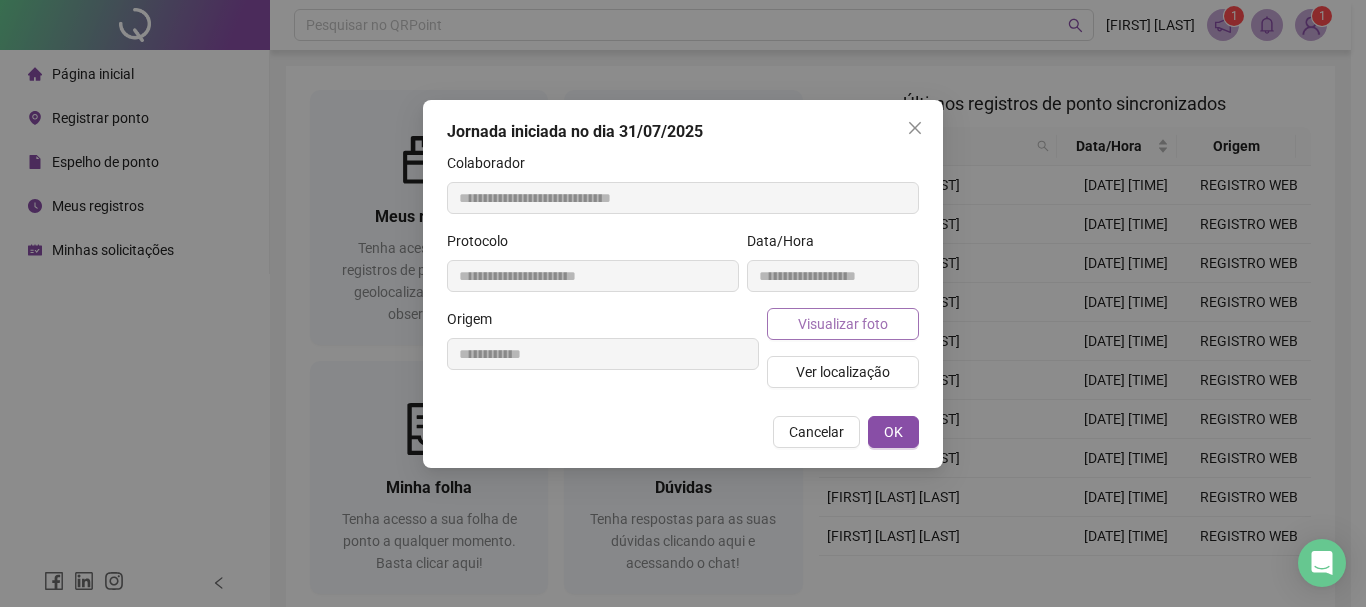 click on "Visualizar foto" at bounding box center [843, 324] 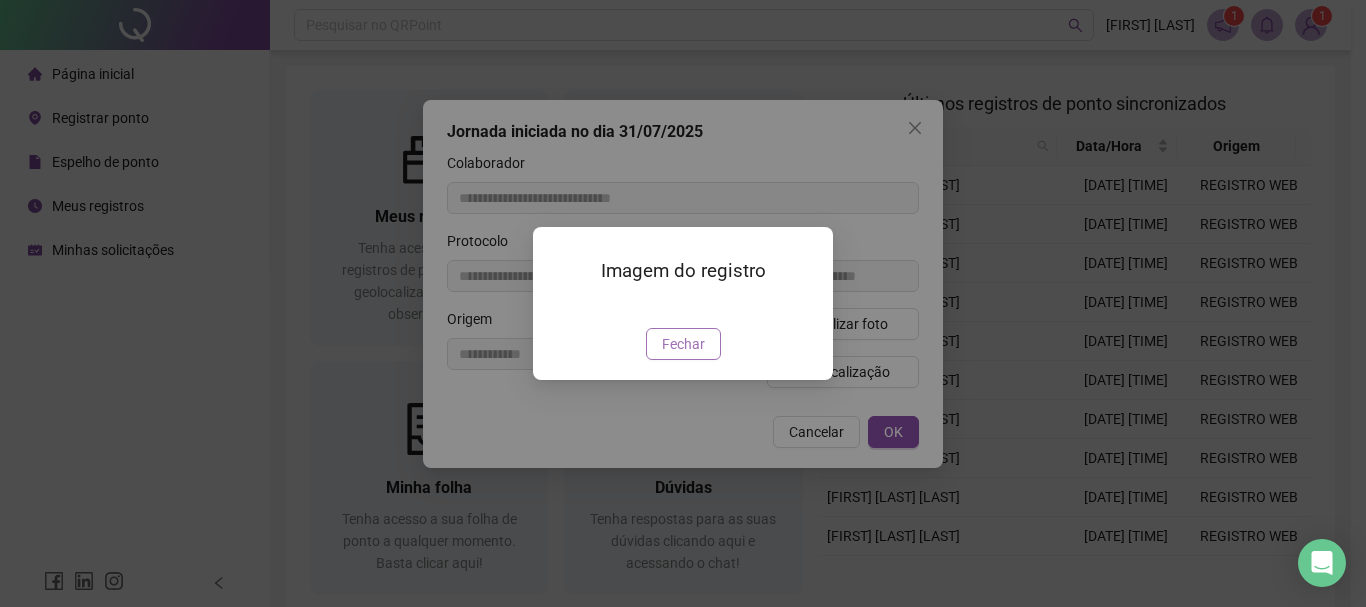 click on "Fechar" at bounding box center [683, 344] 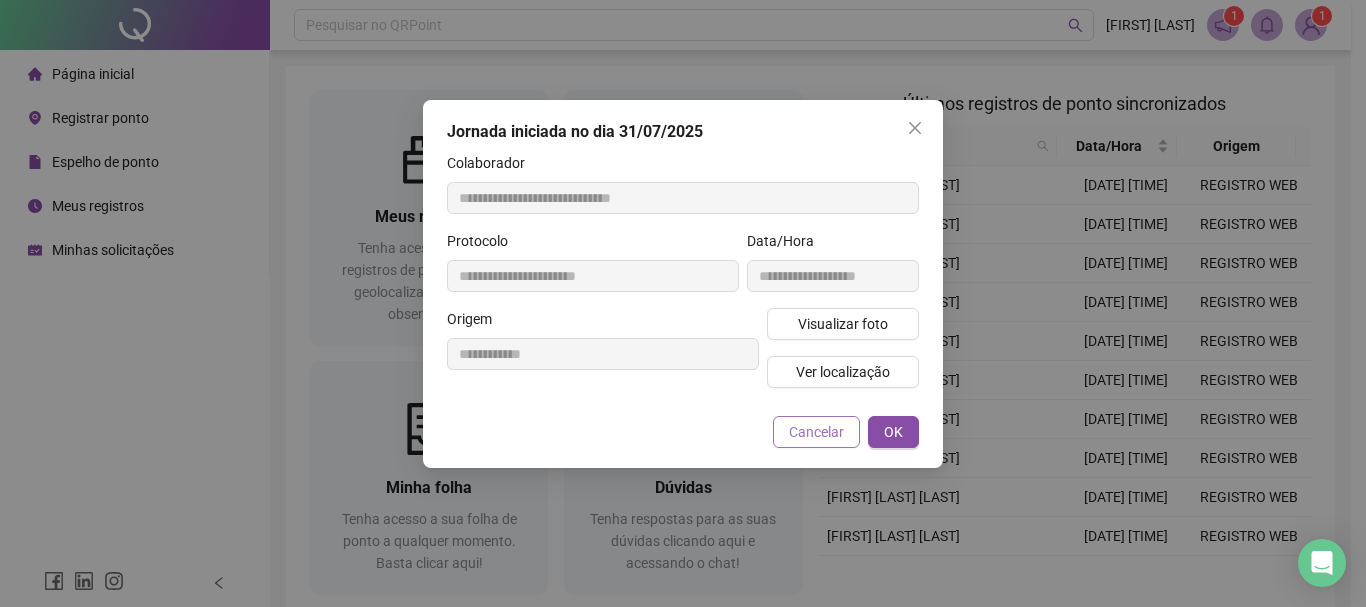 click on "Cancelar" at bounding box center (816, 432) 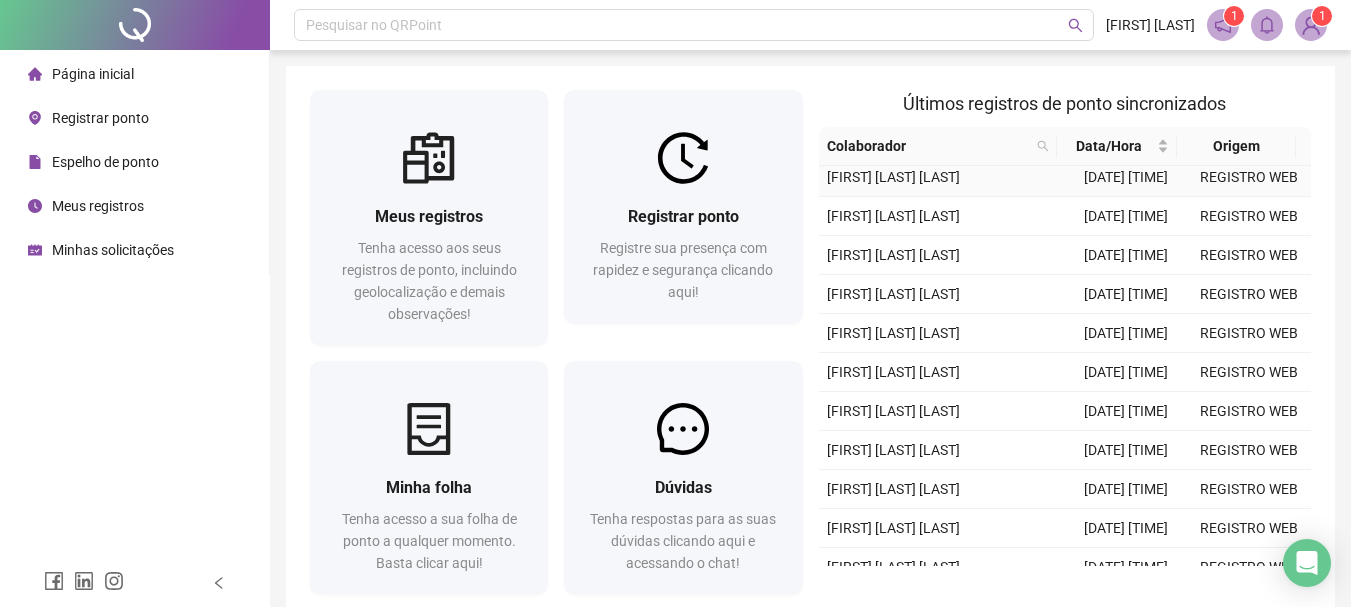 scroll, scrollTop: 200, scrollLeft: 0, axis: vertical 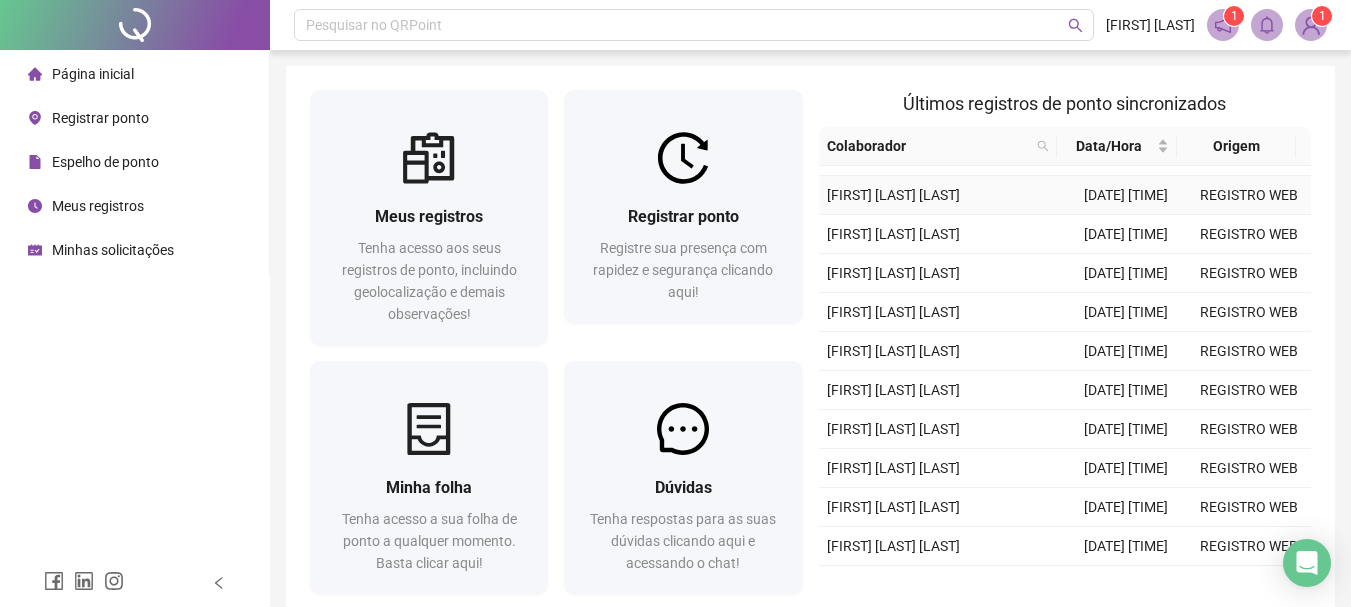 click on "[DATE] [TIME]" at bounding box center (1126, 195) 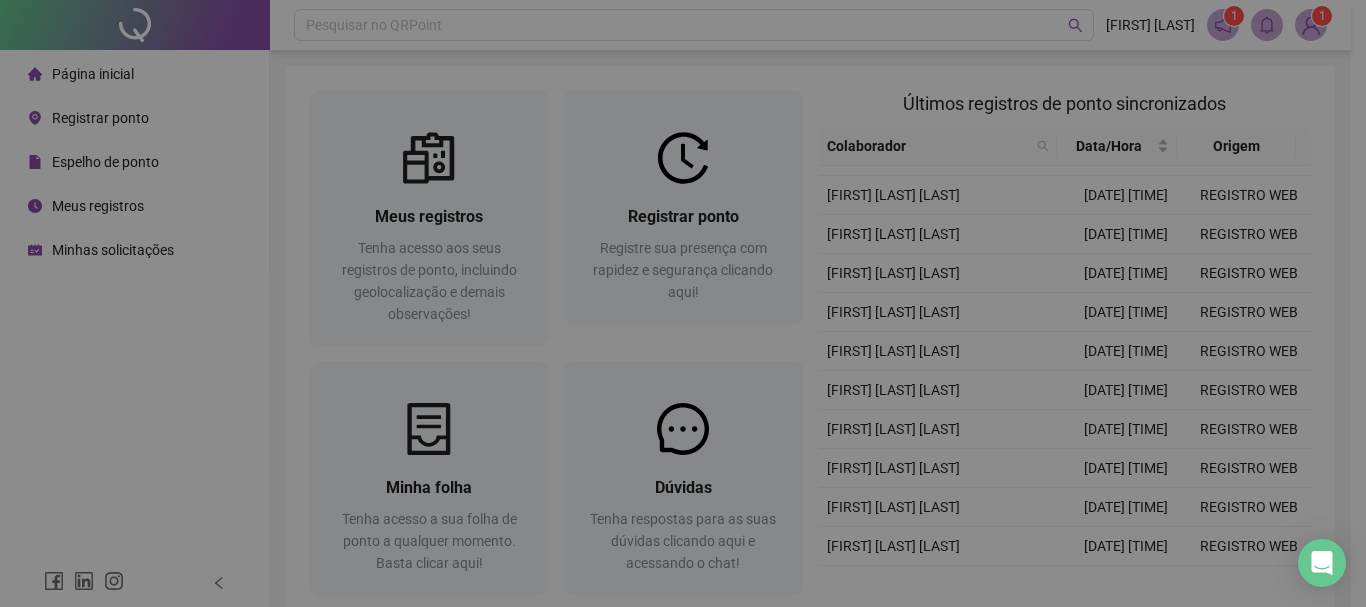 type on "**********" 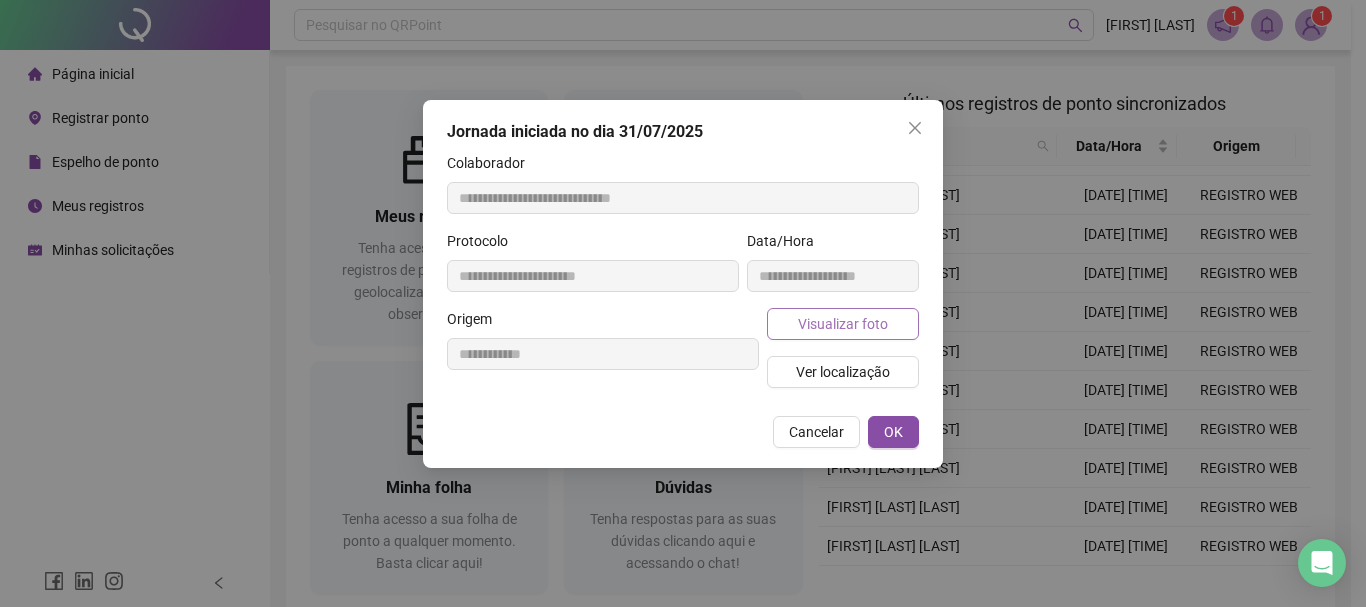 click on "Visualizar foto" at bounding box center (843, 324) 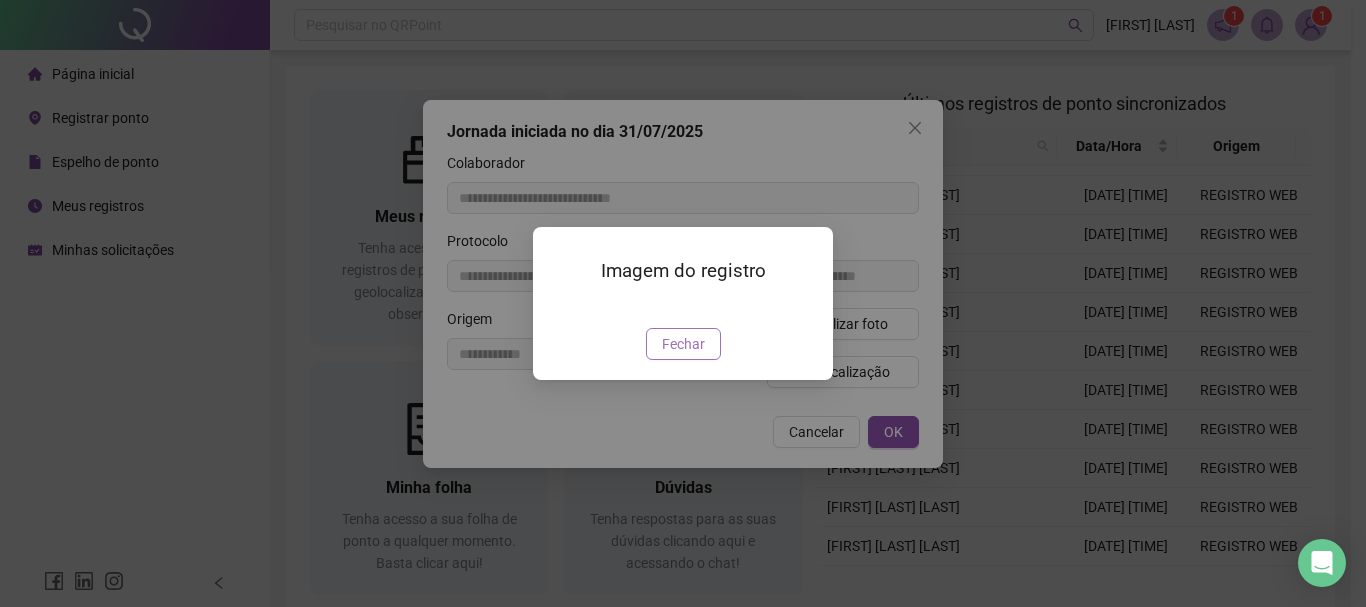 click on "Fechar" at bounding box center (683, 344) 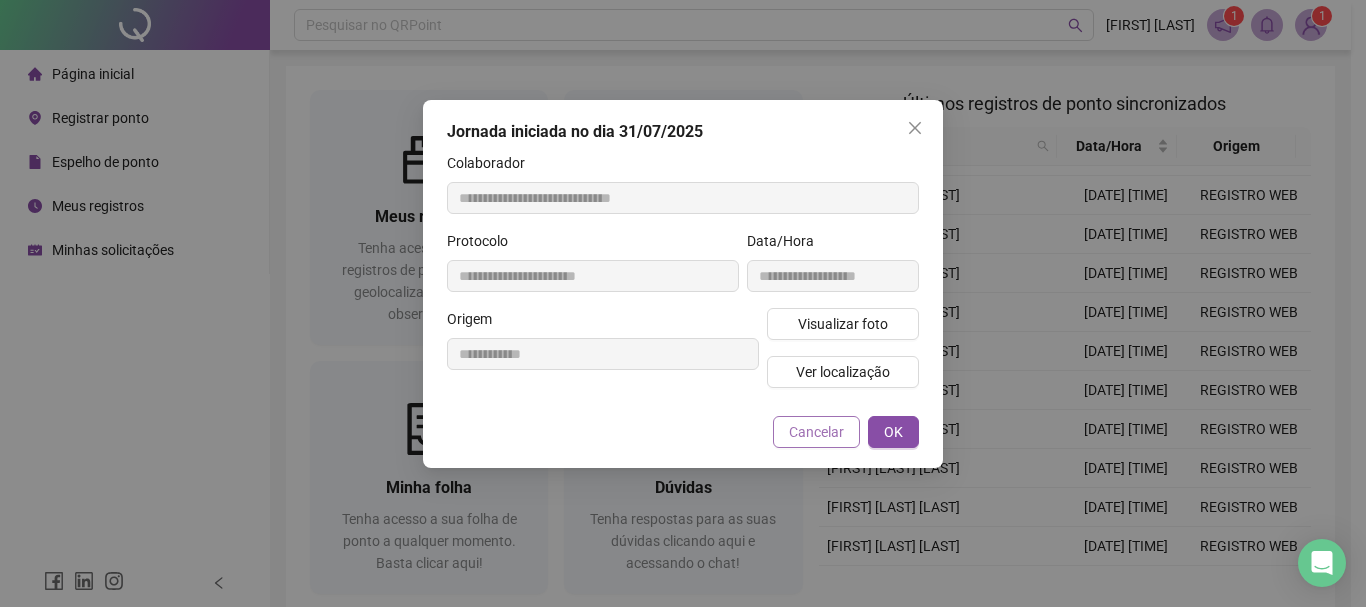 click on "Cancelar" at bounding box center [816, 432] 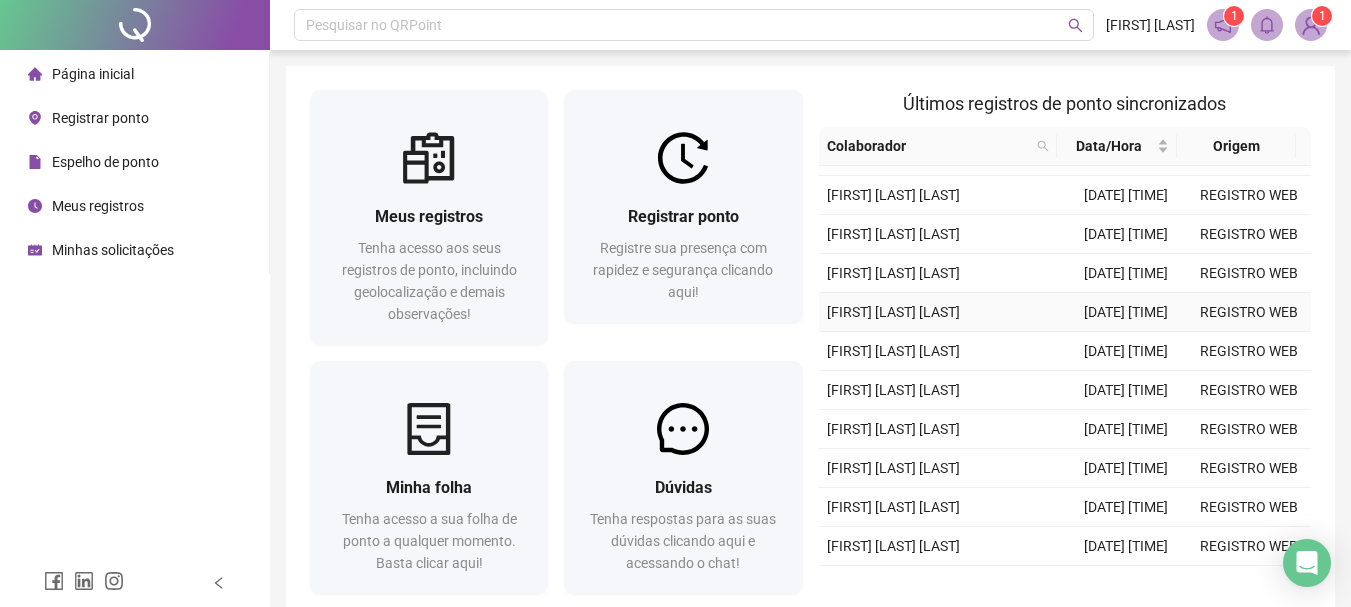 click on "[DATE] [TIME]" at bounding box center [1126, 312] 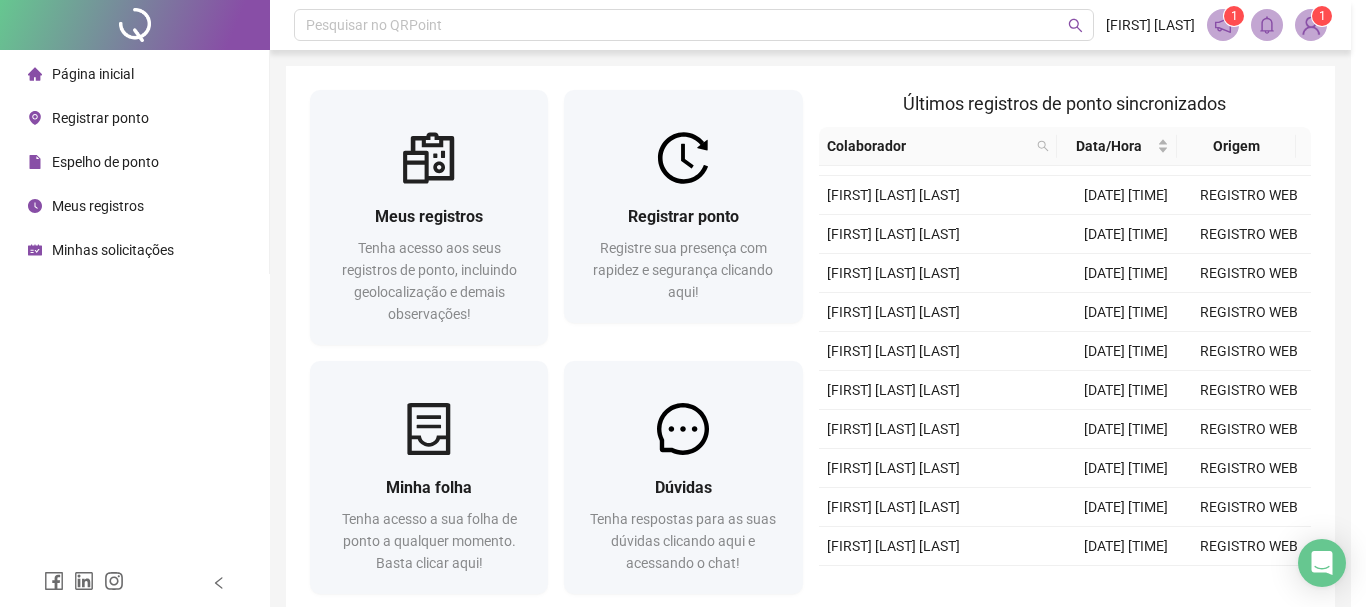 type on "**********" 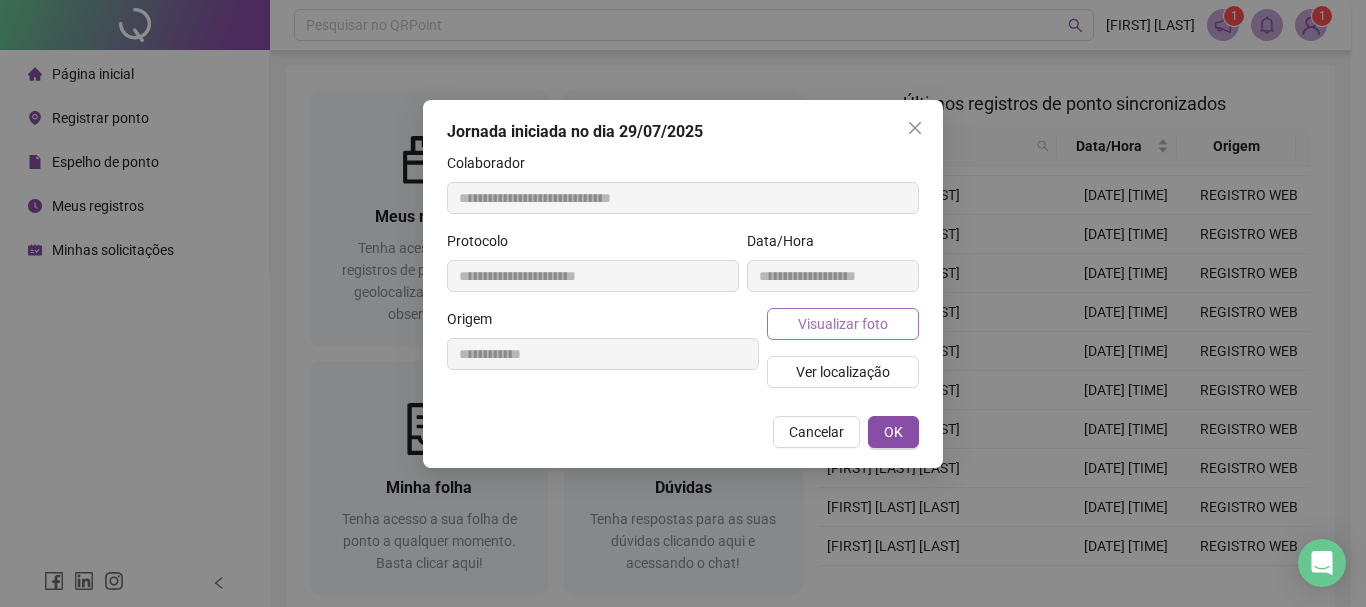 click on "Visualizar foto" at bounding box center [843, 324] 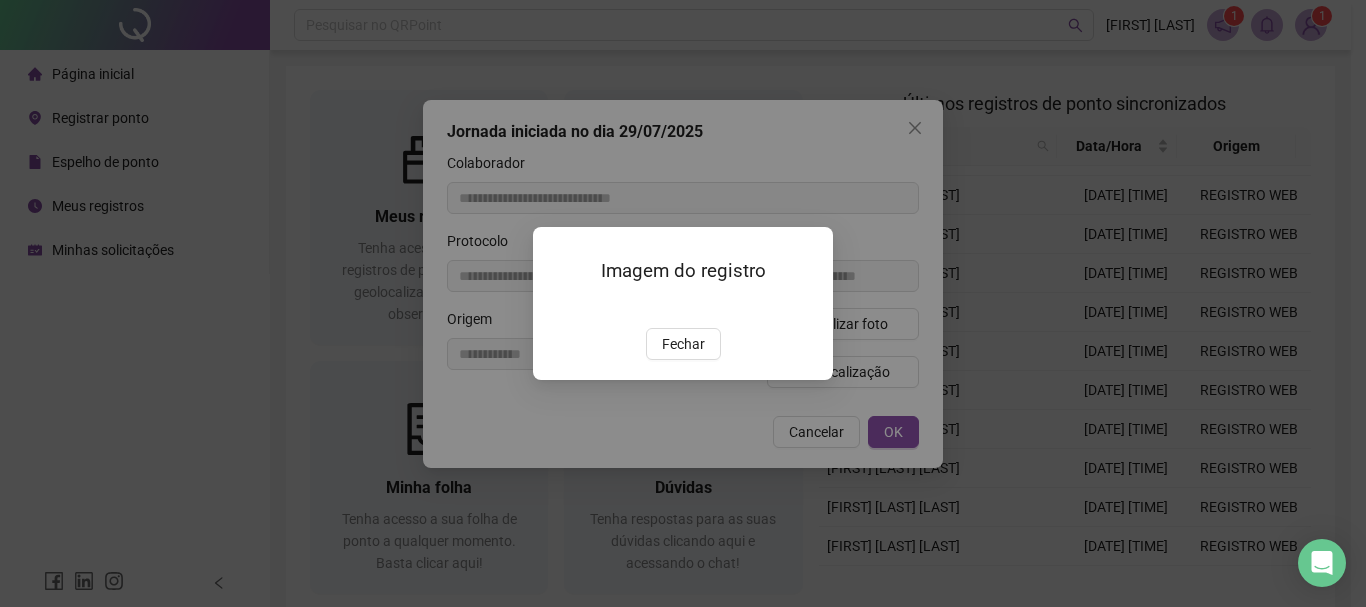 drag, startPoint x: 680, startPoint y: 402, endPoint x: 758, endPoint y: 414, distance: 78.91768 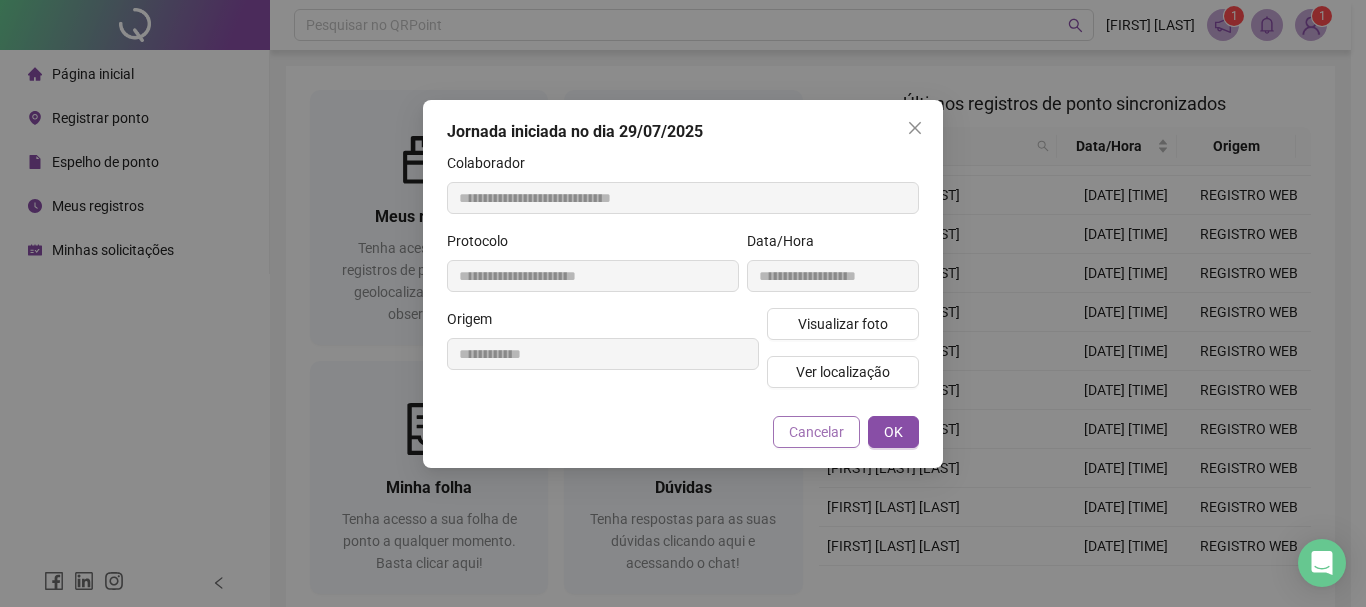 click on "Cancelar" at bounding box center [816, 432] 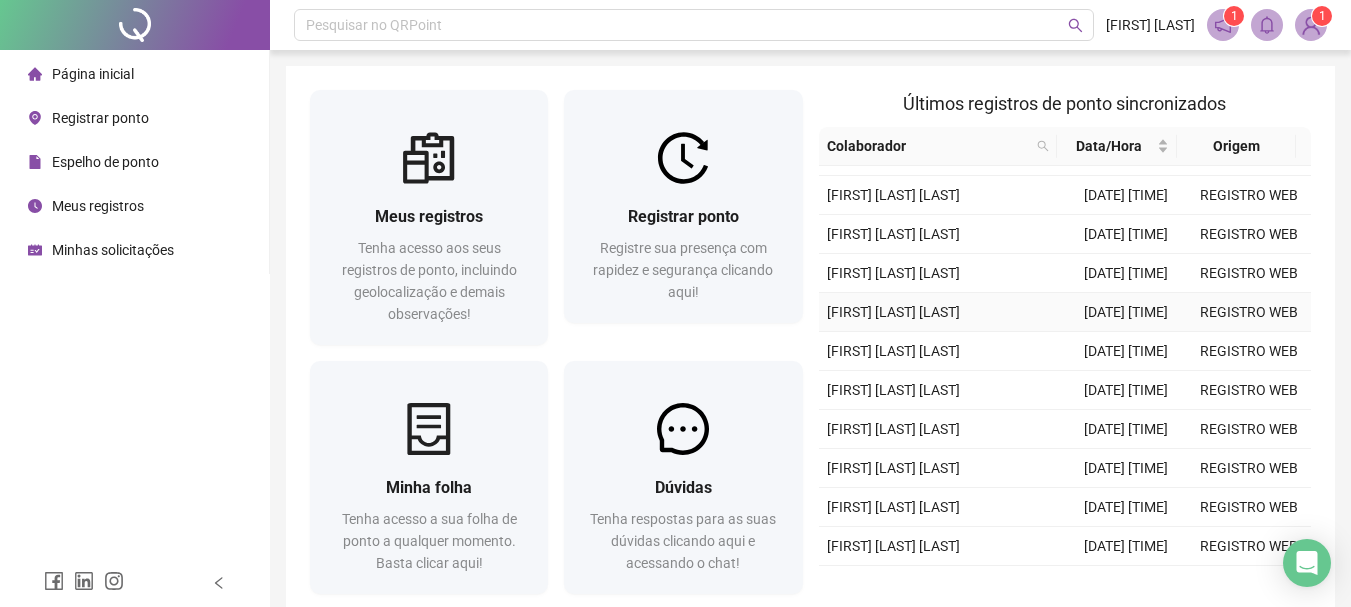 scroll, scrollTop: 400, scrollLeft: 0, axis: vertical 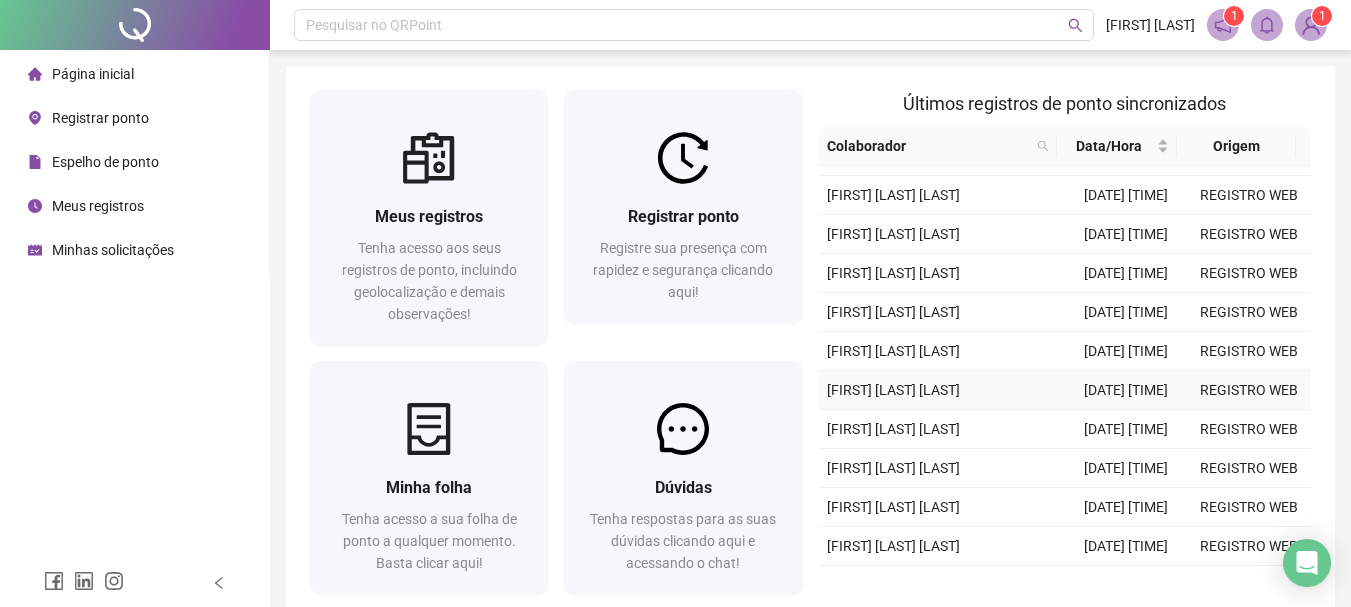 click on "[DATE] [TIME]" at bounding box center [1126, 390] 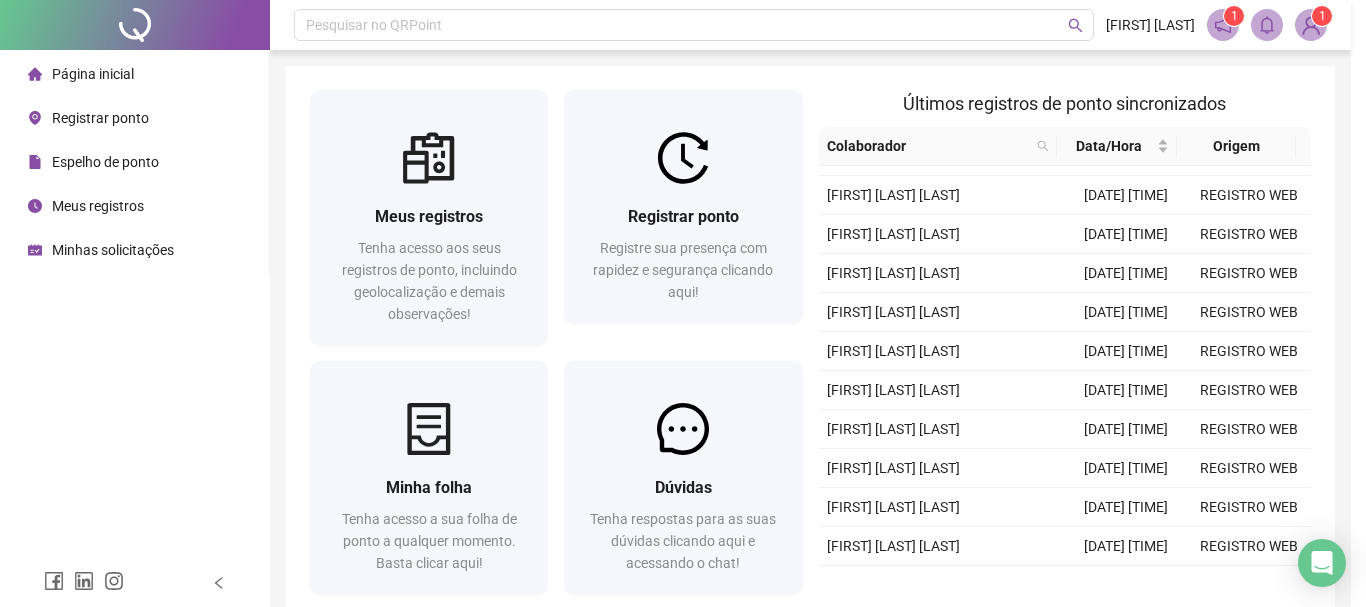 type on "**********" 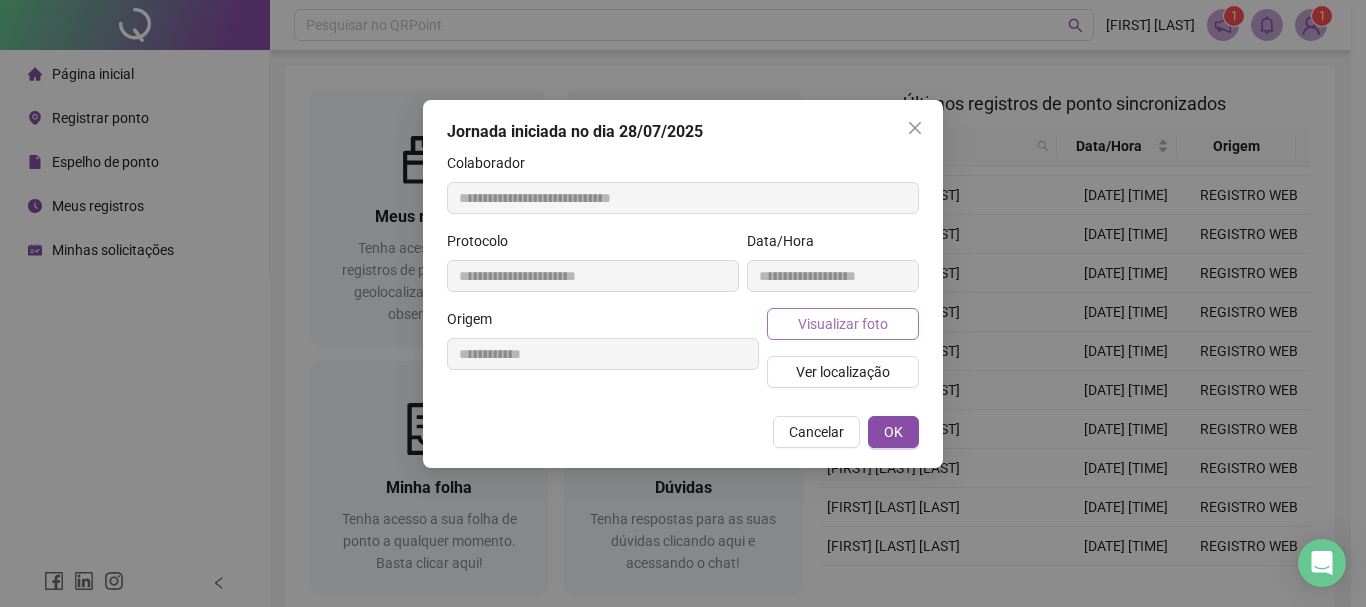 click on "Visualizar foto" at bounding box center [843, 324] 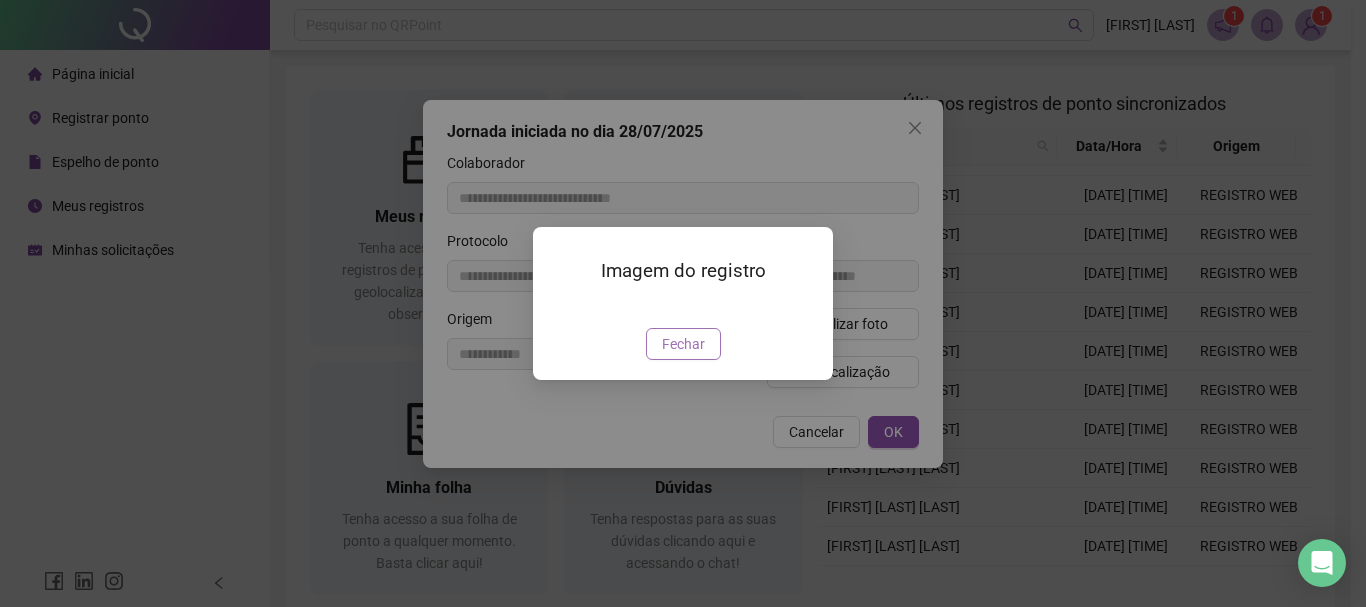 click on "Fechar" at bounding box center [683, 344] 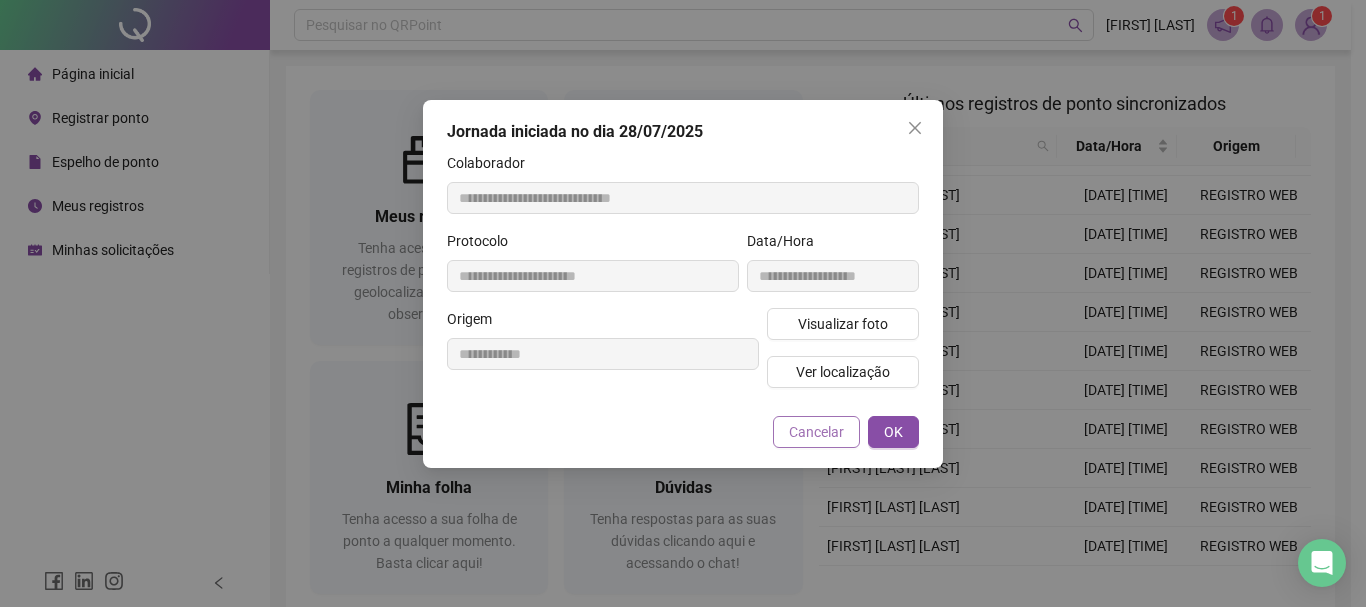 click on "Cancelar" at bounding box center [816, 432] 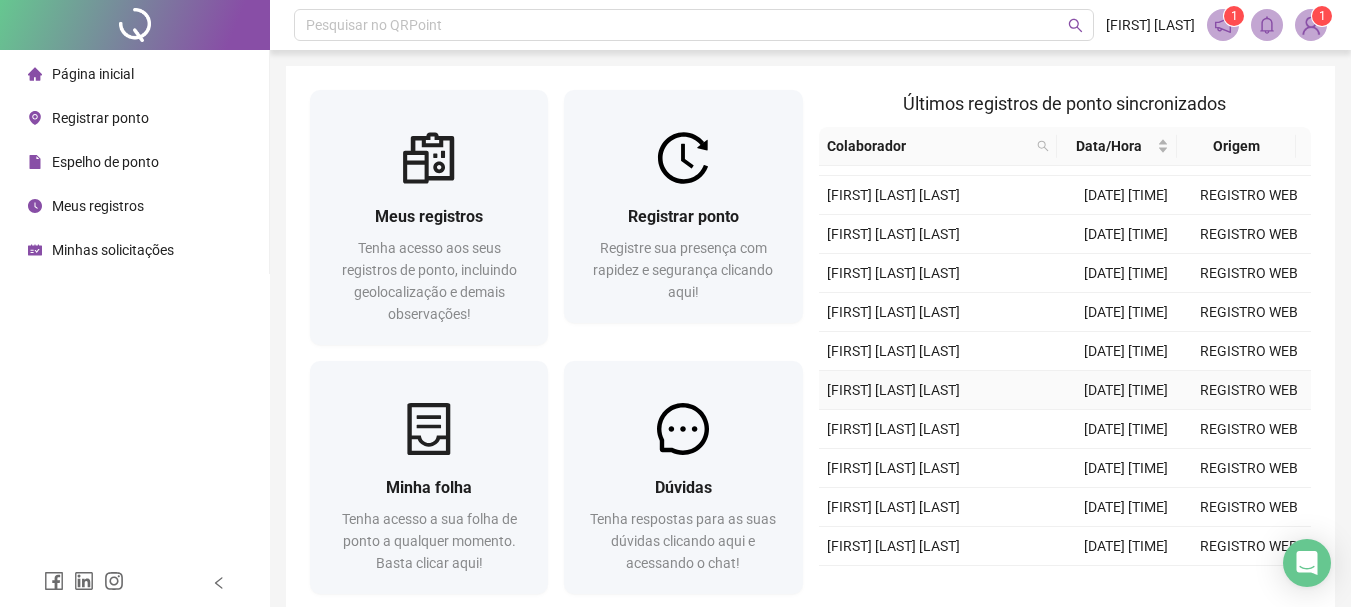 scroll, scrollTop: 515, scrollLeft: 0, axis: vertical 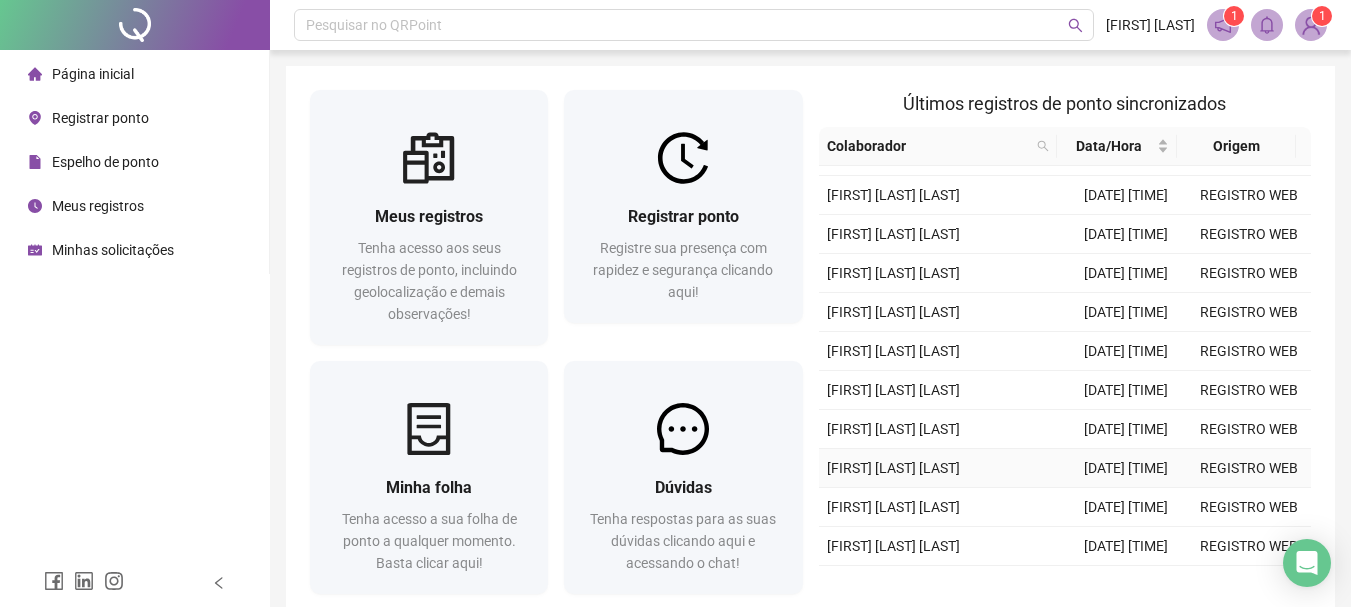 click on "[DATE] [TIME]" at bounding box center [1126, 468] 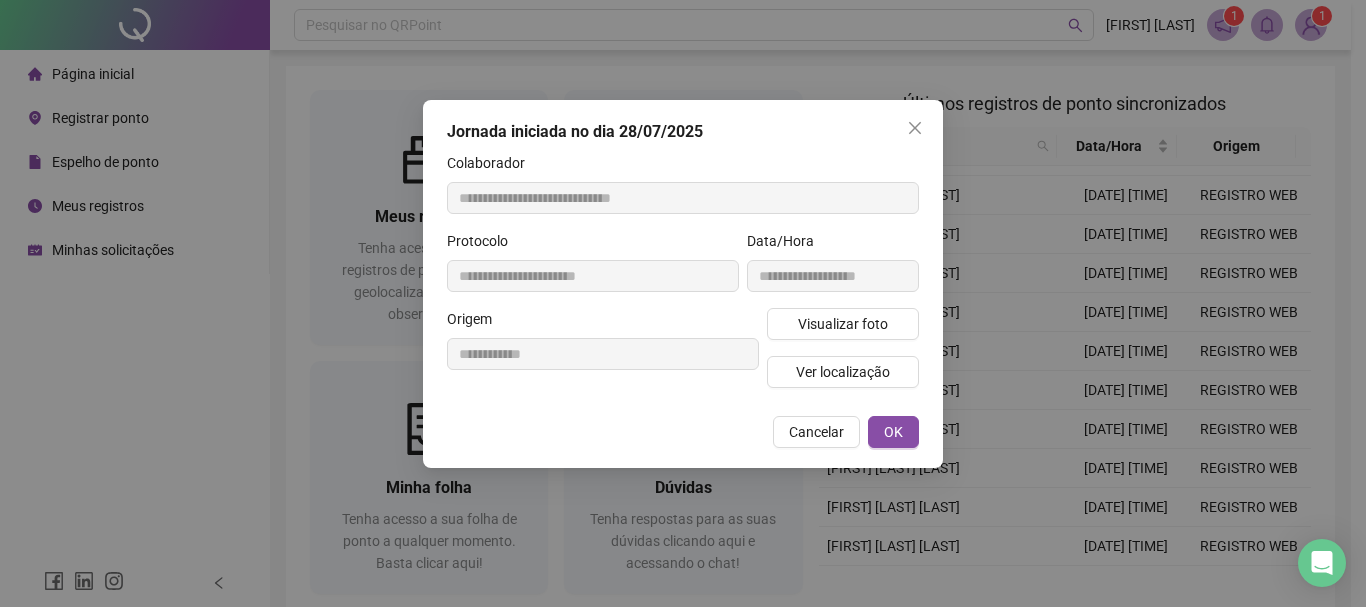 type on "**********" 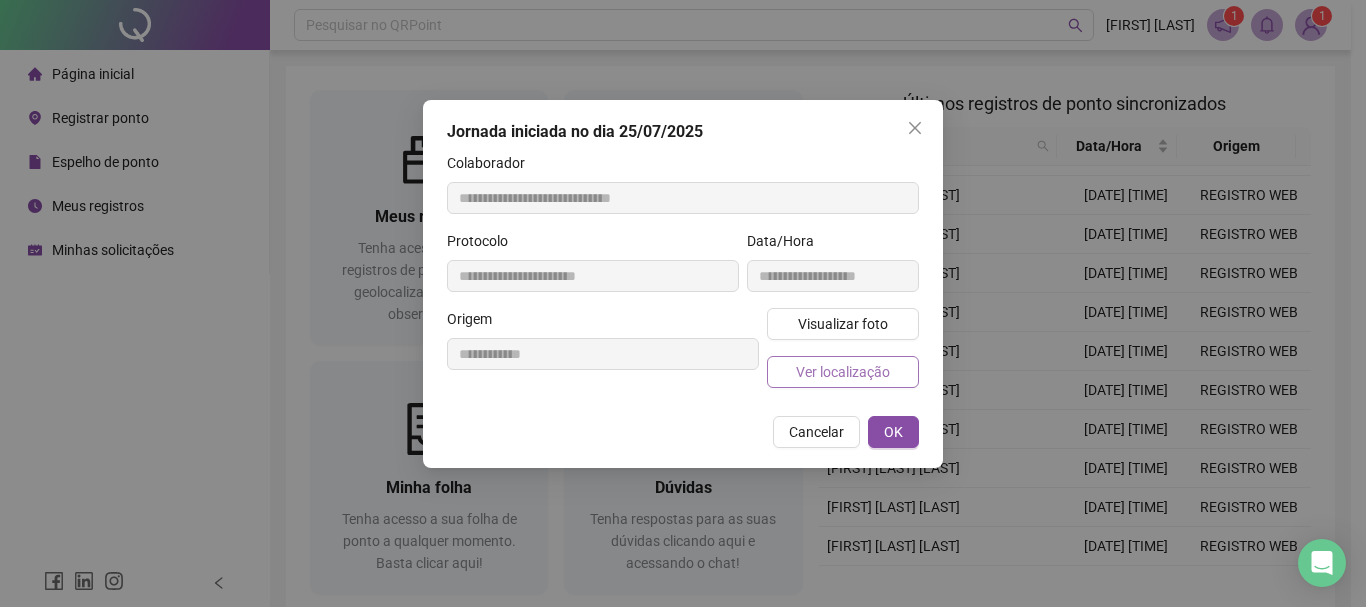 drag, startPoint x: 825, startPoint y: 427, endPoint x: 881, endPoint y: 377, distance: 75.073296 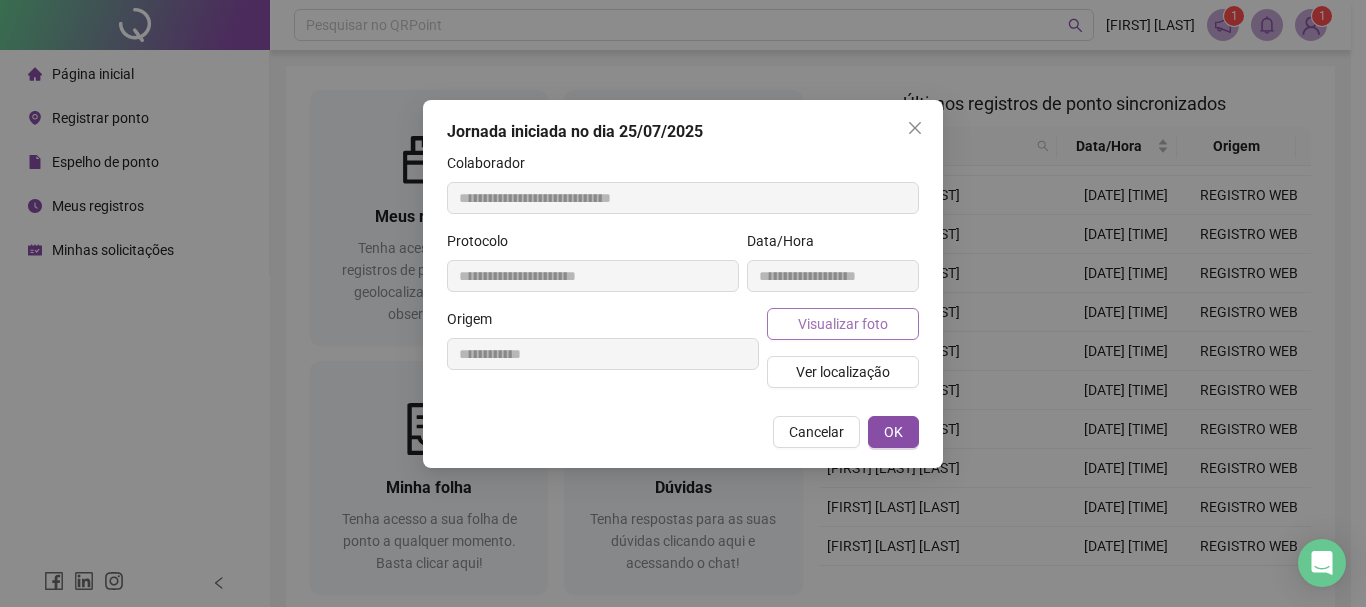 click on "Visualizar foto" at bounding box center (843, 324) 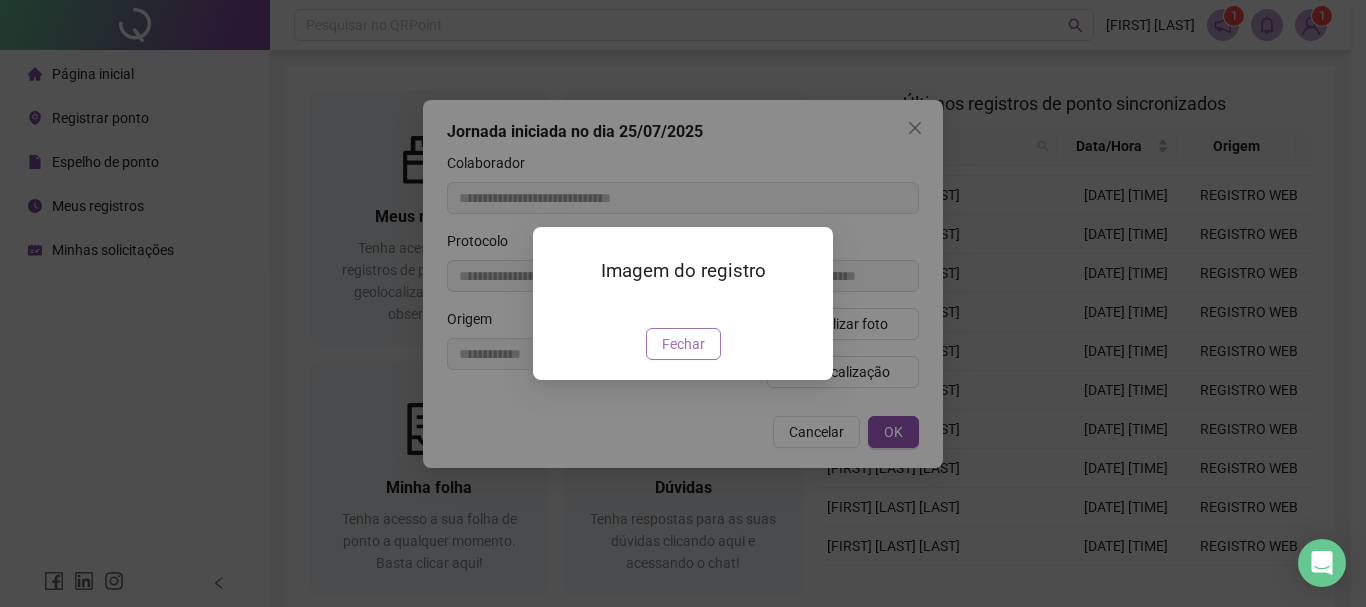 click on "Fechar" at bounding box center [683, 344] 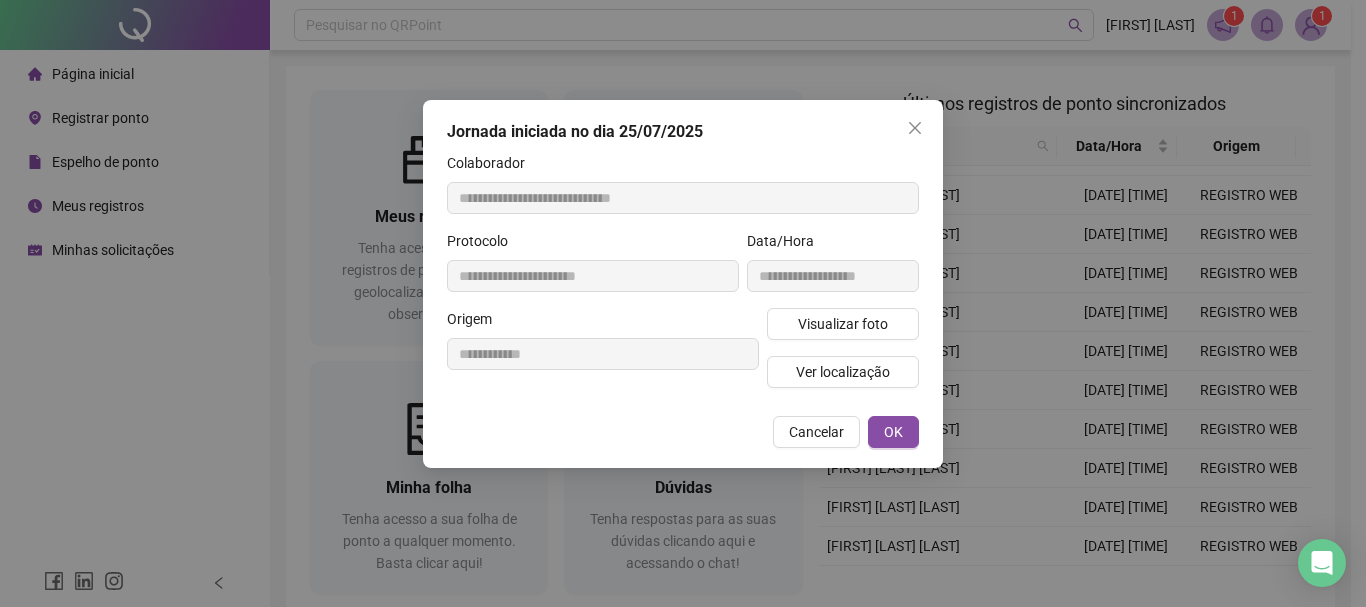 drag, startPoint x: 806, startPoint y: 435, endPoint x: 895, endPoint y: 440, distance: 89.140335 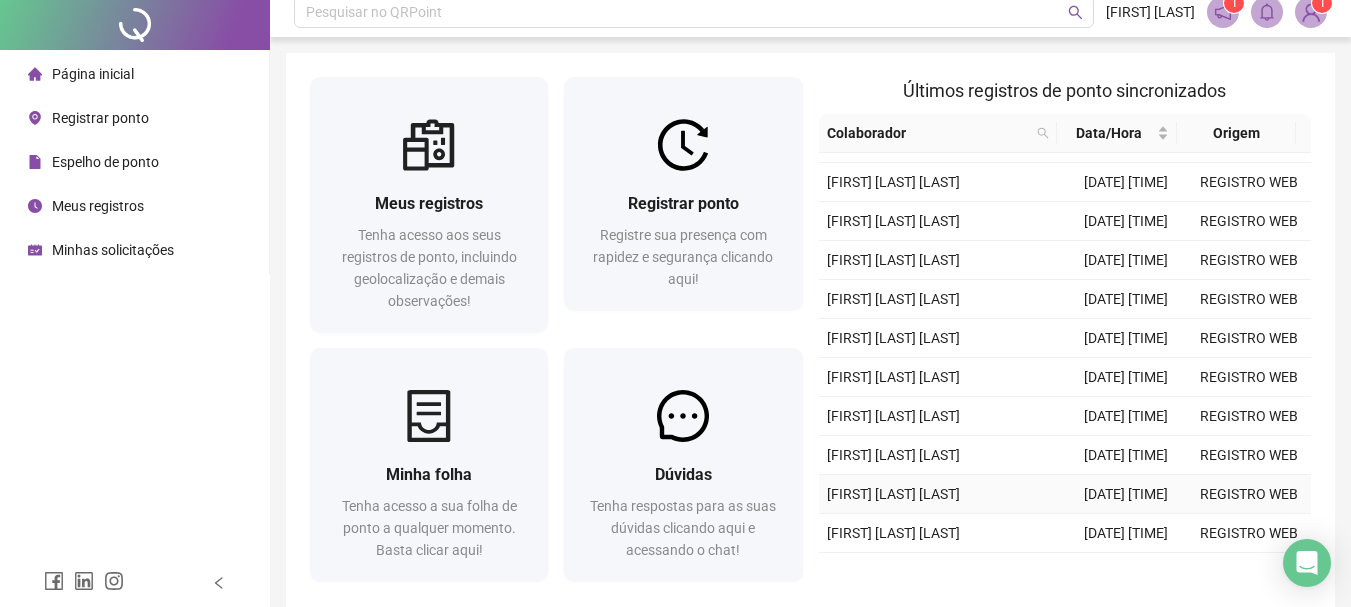 scroll, scrollTop: 100, scrollLeft: 0, axis: vertical 